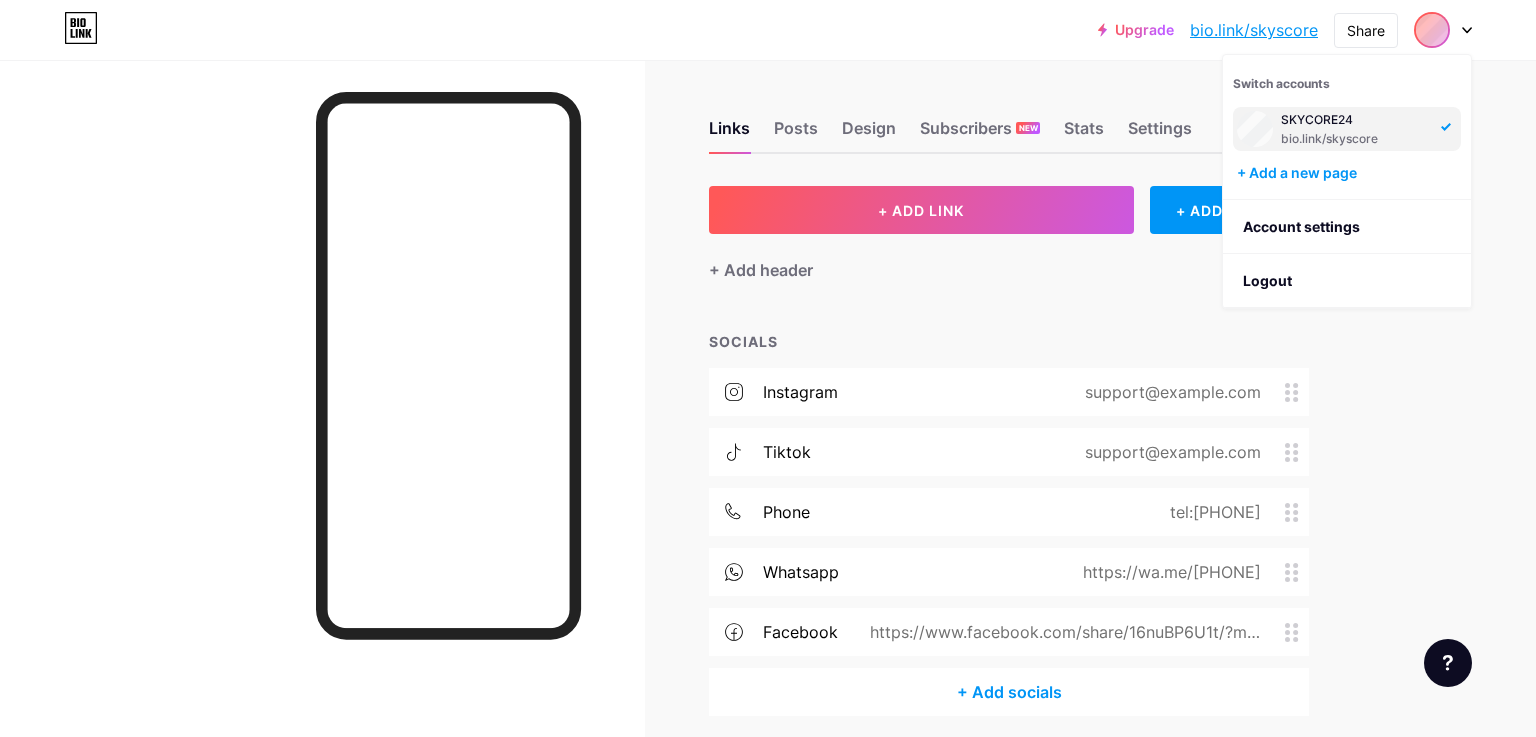 scroll, scrollTop: 0, scrollLeft: 0, axis: both 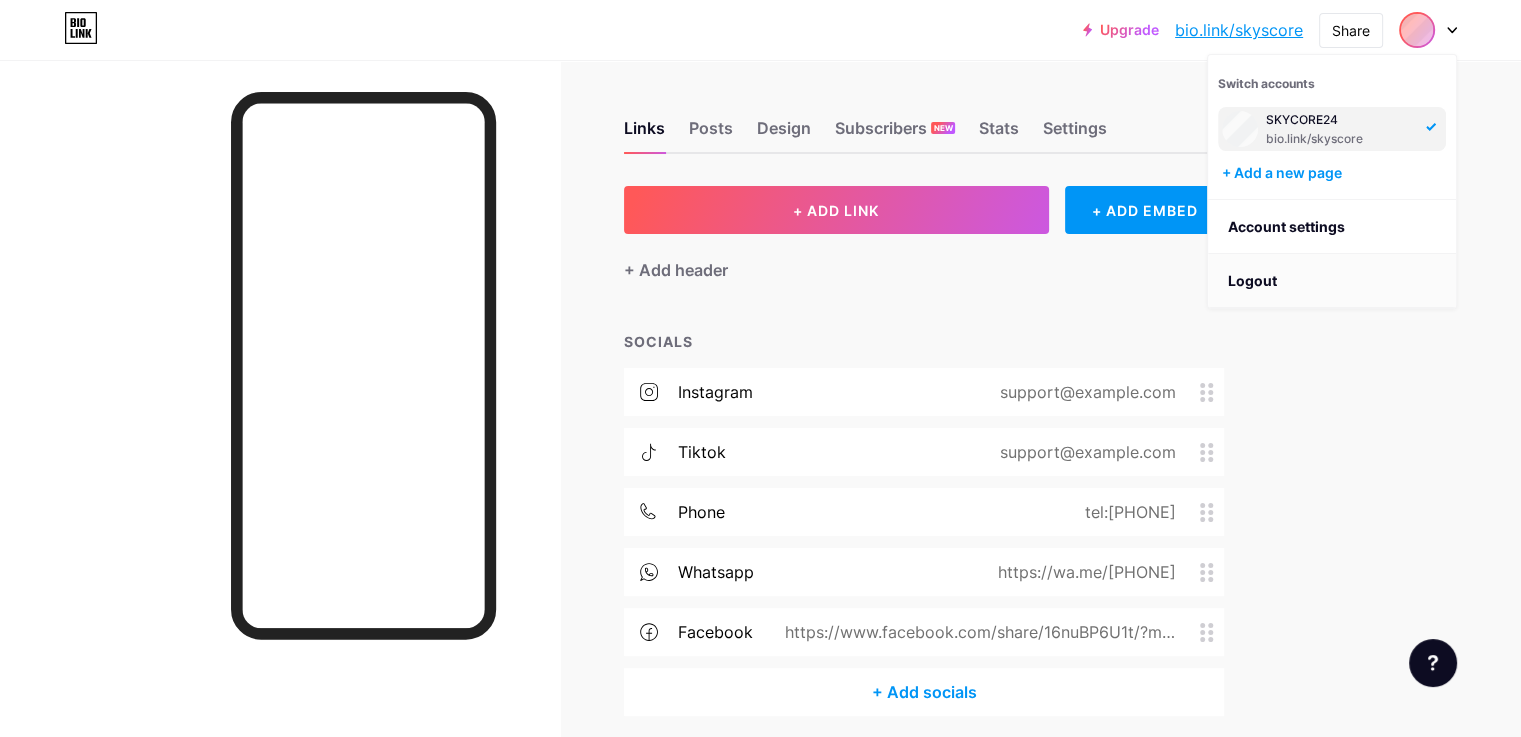 click on "Logout" at bounding box center [1332, 281] 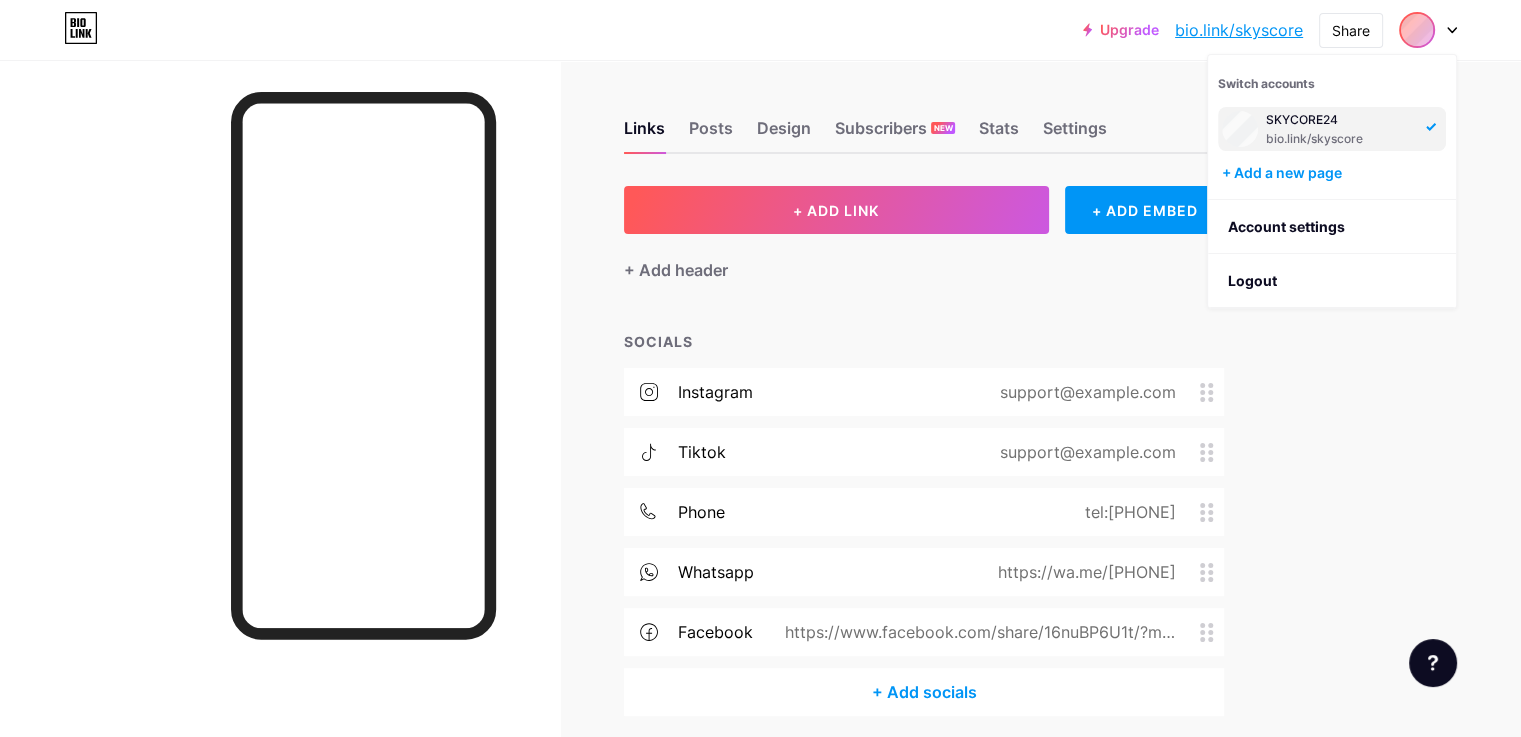 click at bounding box center [280, 428] 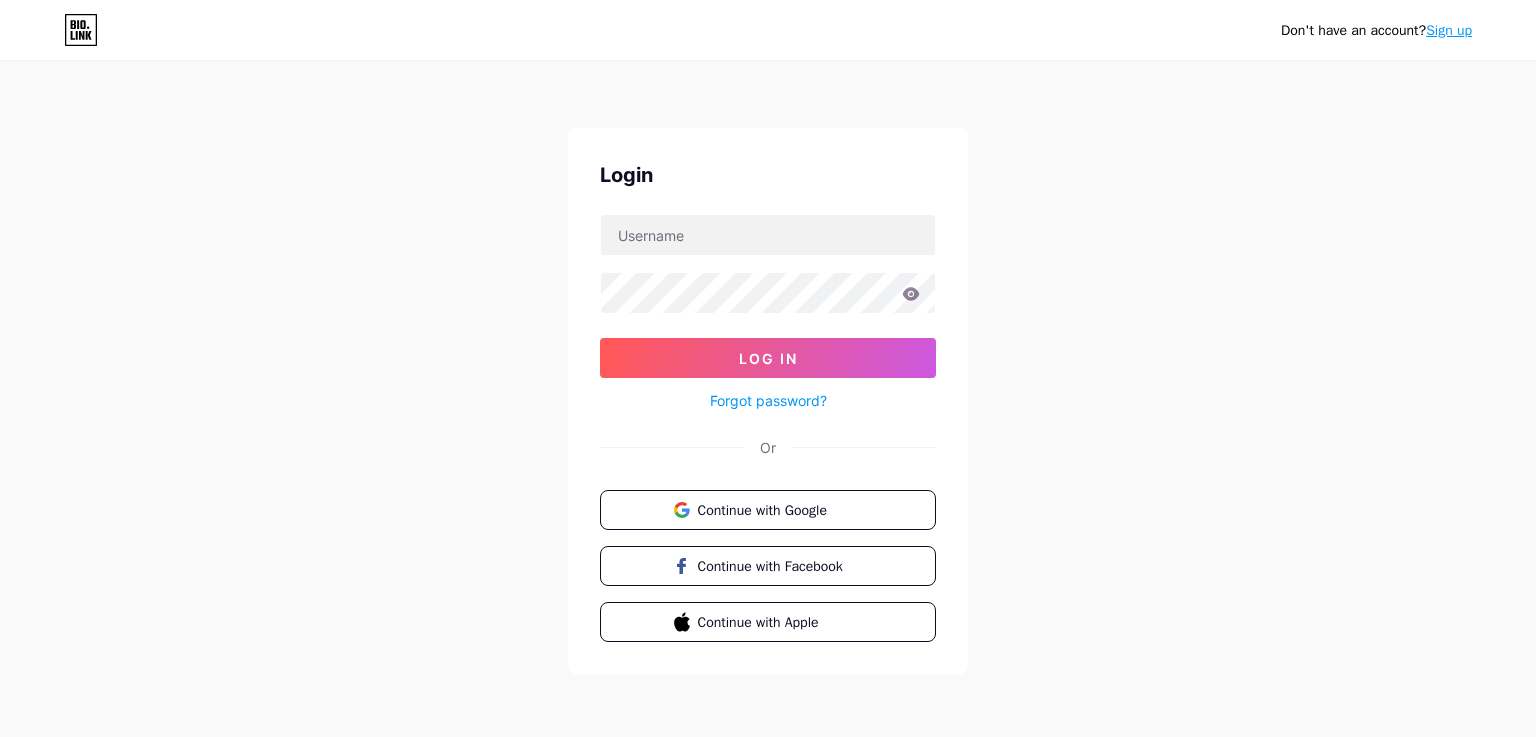 scroll, scrollTop: 0, scrollLeft: 0, axis: both 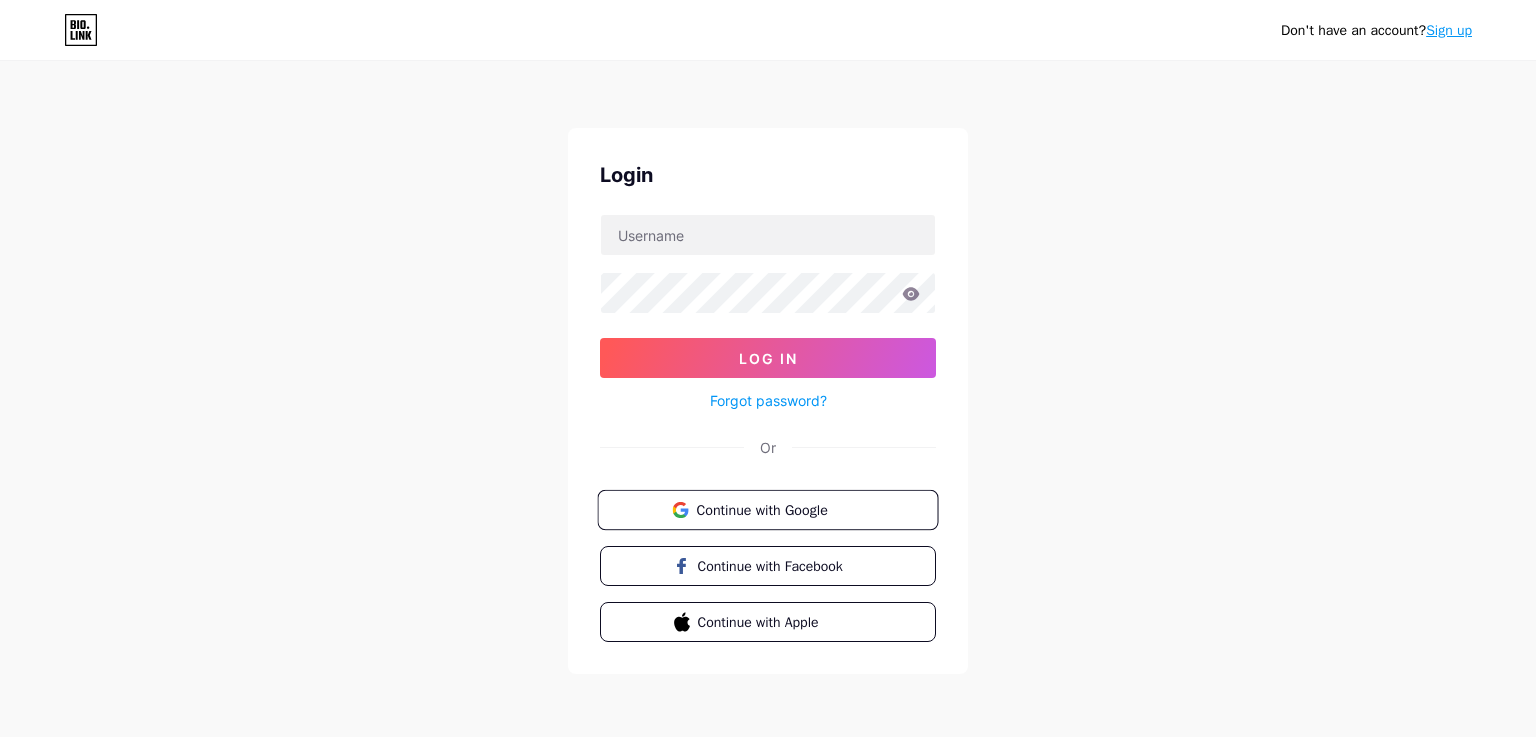 click on "Continue with Google" at bounding box center [779, 509] 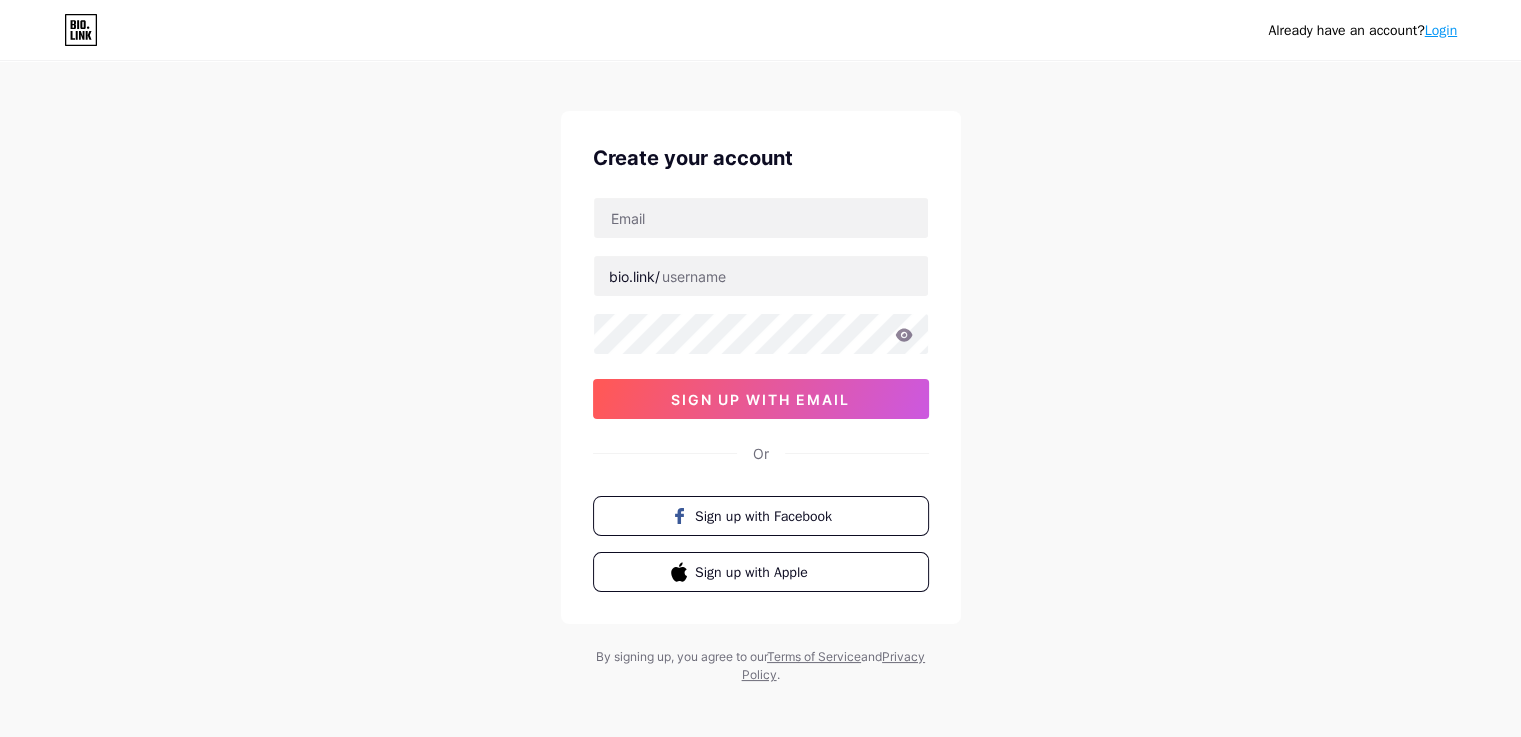 scroll, scrollTop: 26, scrollLeft: 0, axis: vertical 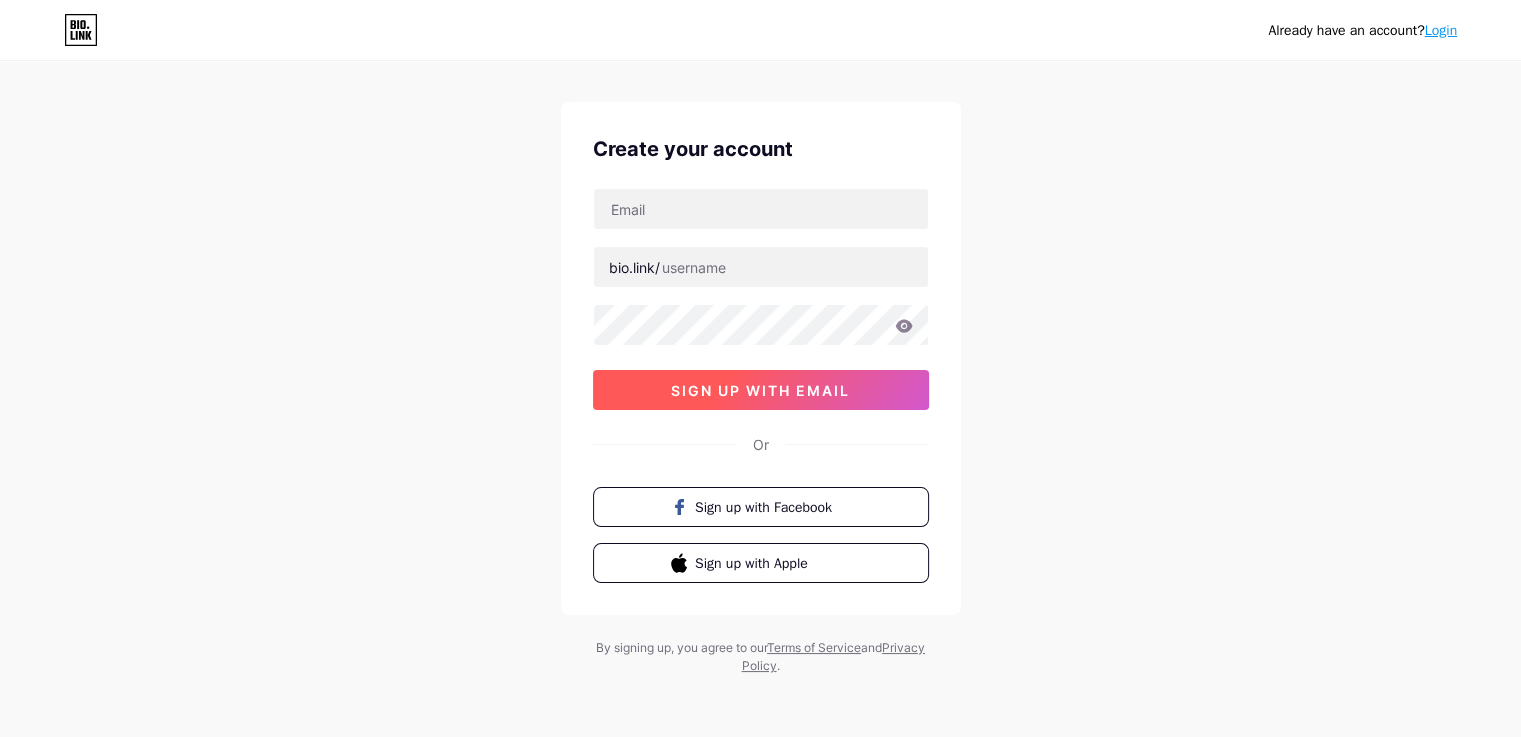 click on "sign up with email" at bounding box center [760, 390] 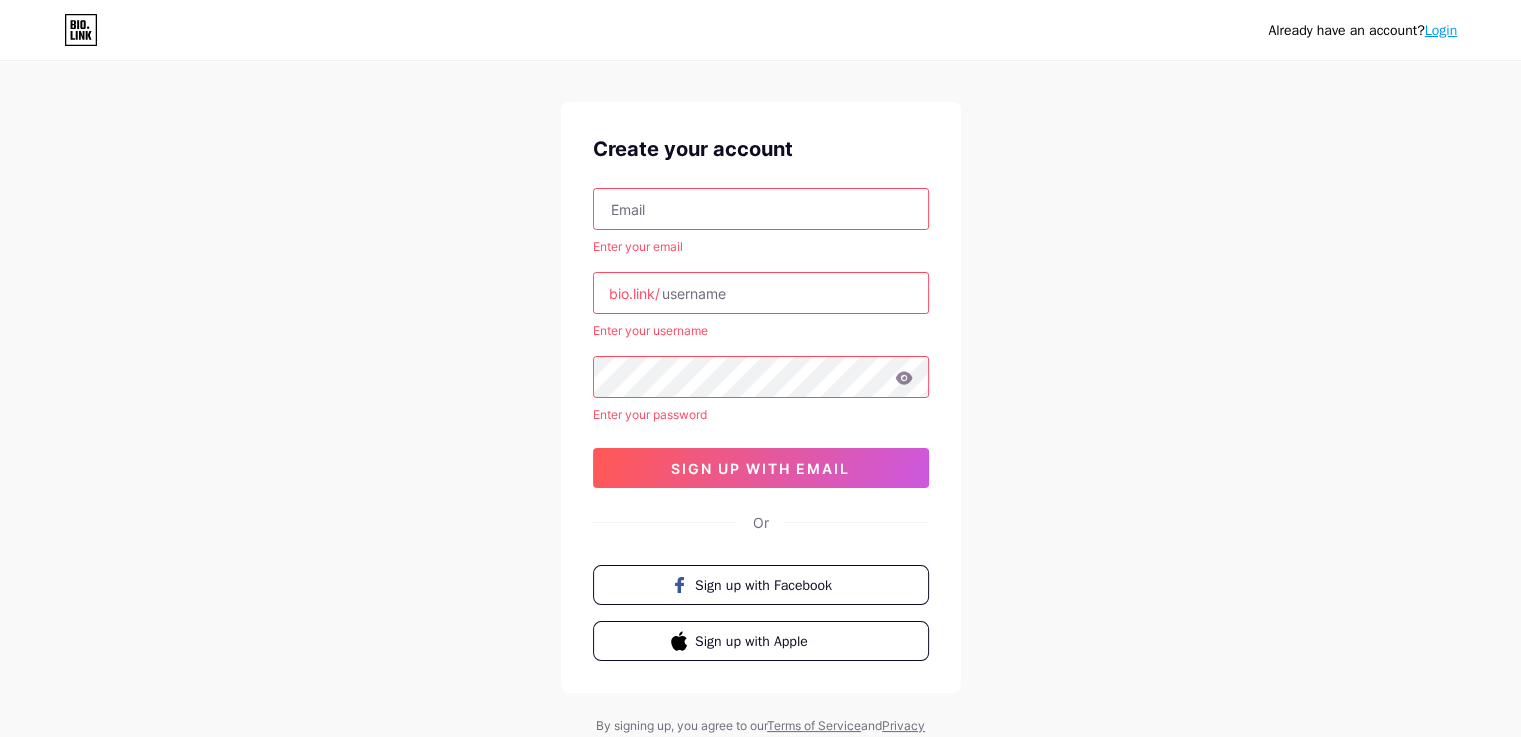 click at bounding box center [761, 209] 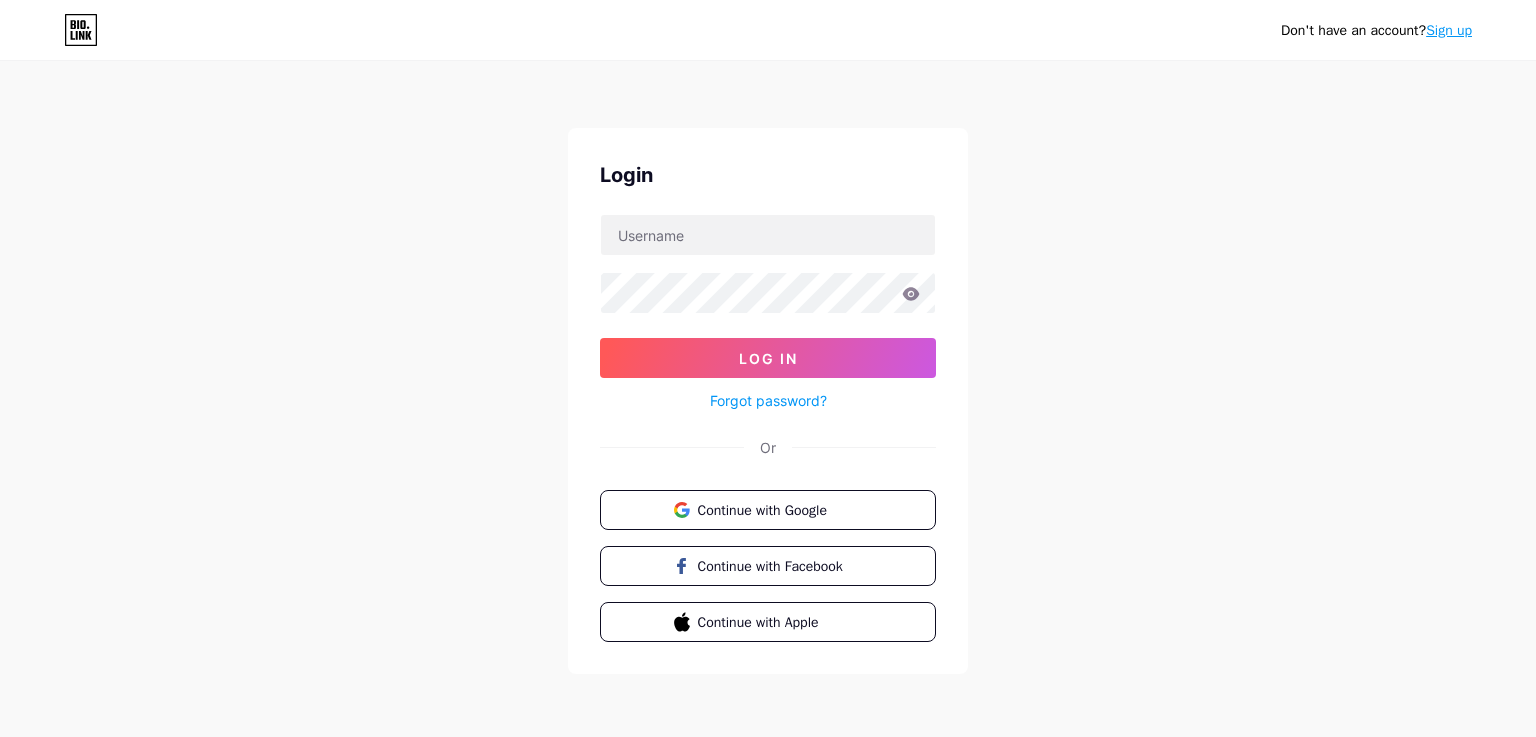 scroll, scrollTop: 0, scrollLeft: 0, axis: both 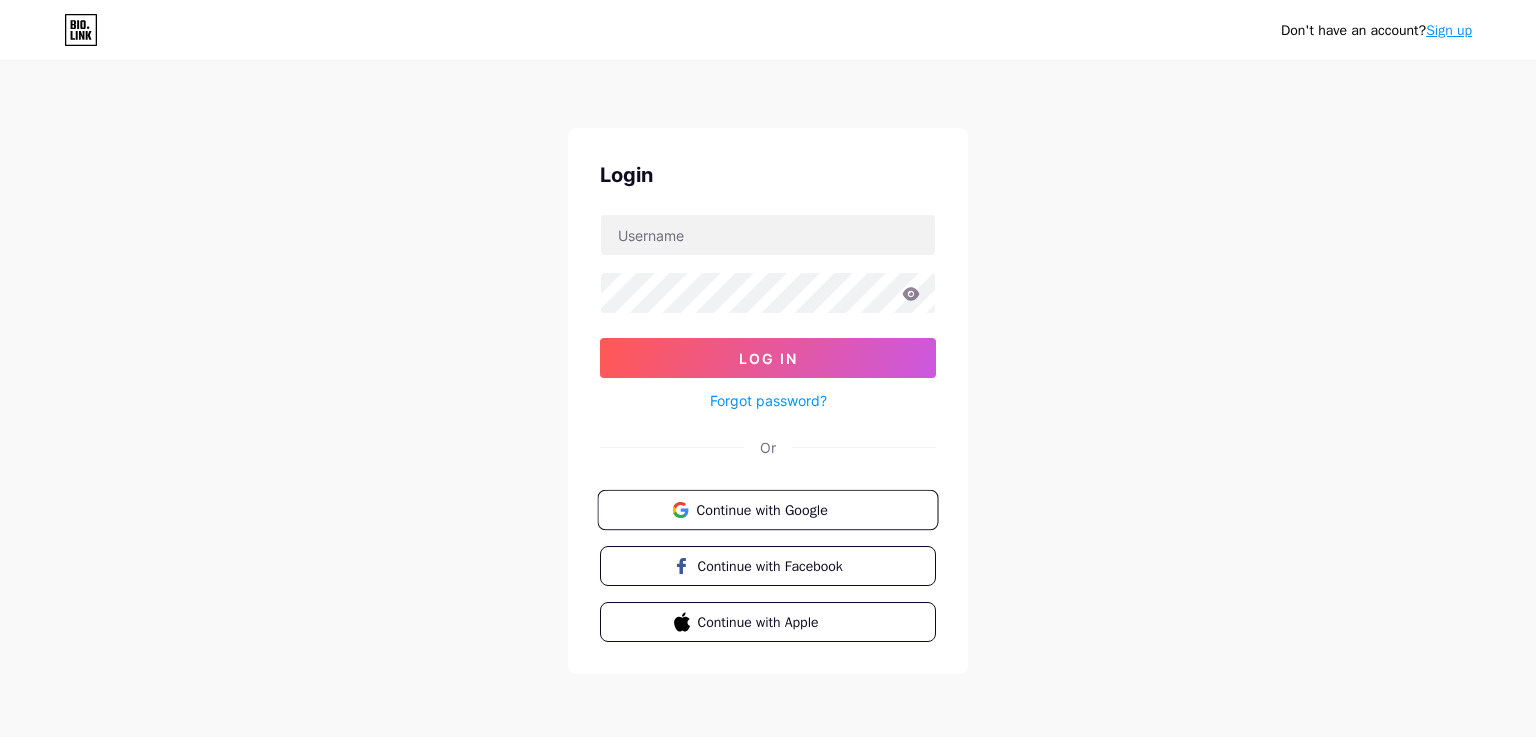 click on "Continue with Google" at bounding box center [779, 509] 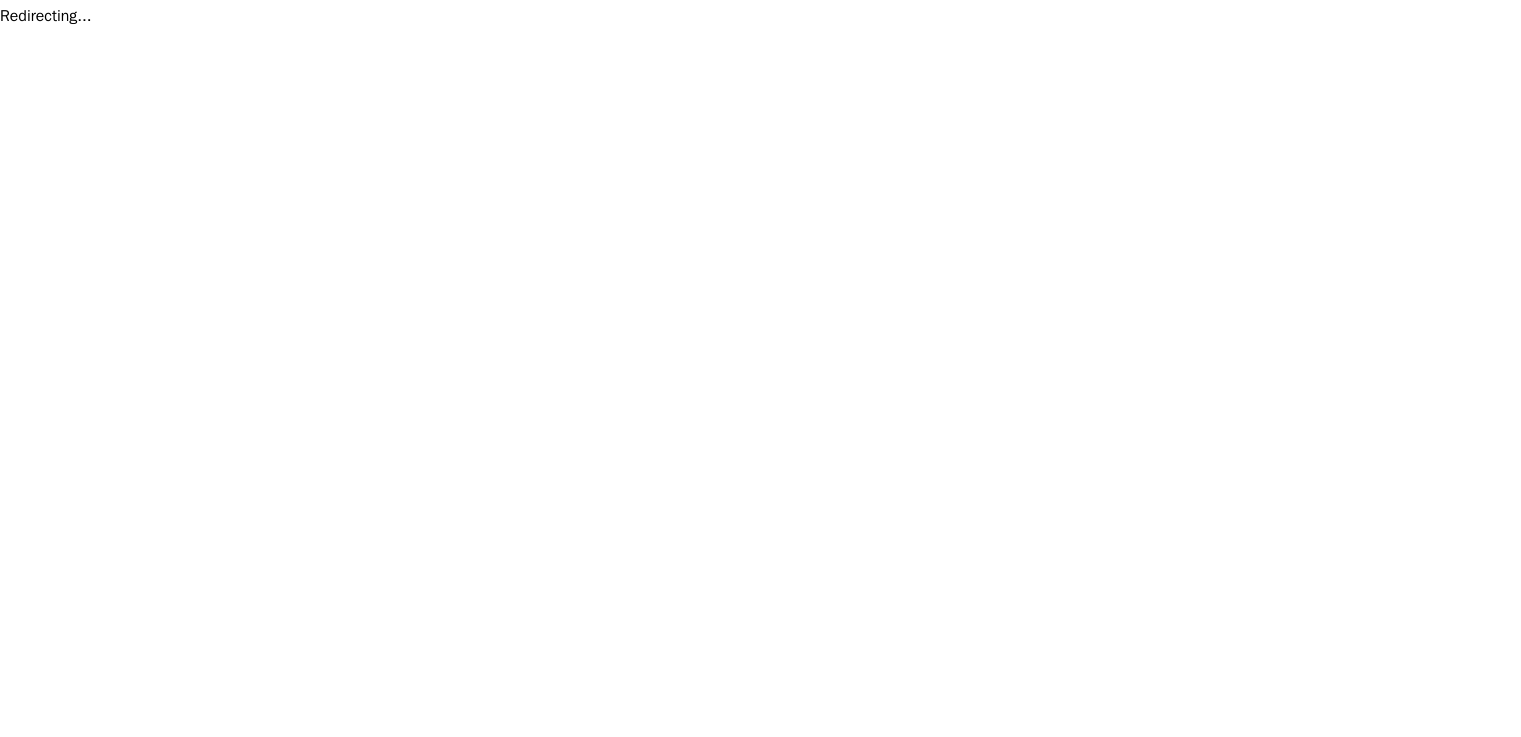 scroll, scrollTop: 0, scrollLeft: 0, axis: both 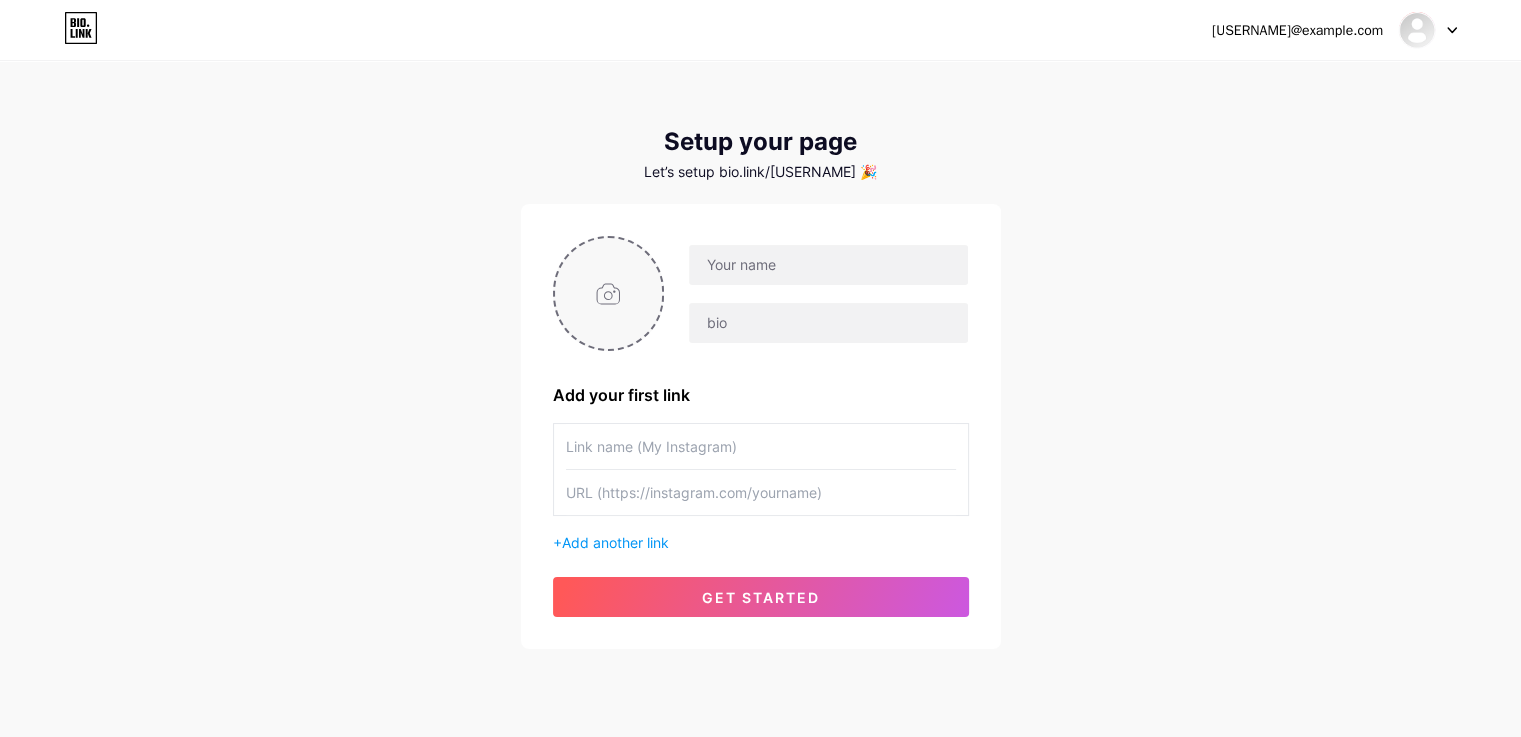 click at bounding box center (609, 293) 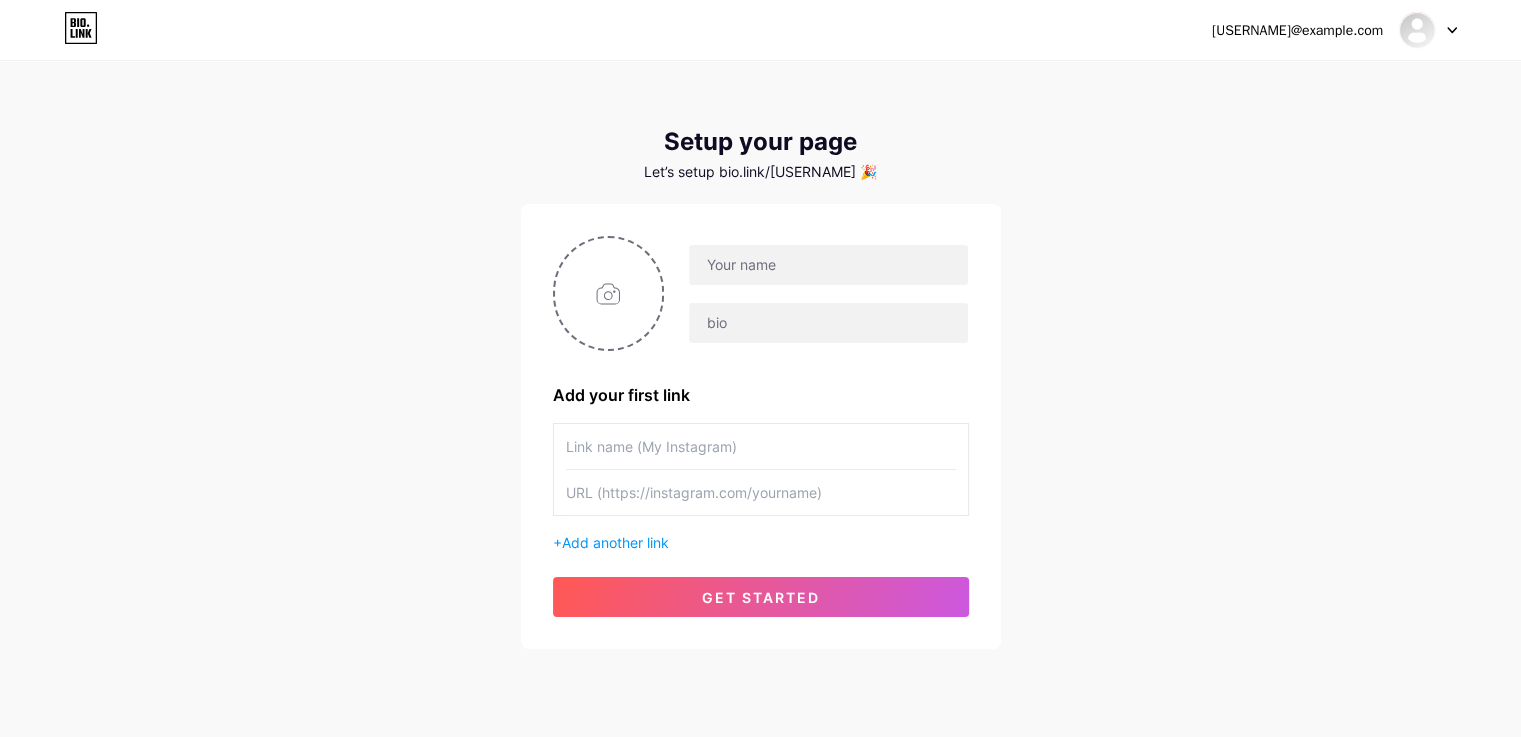 click at bounding box center [761, 446] 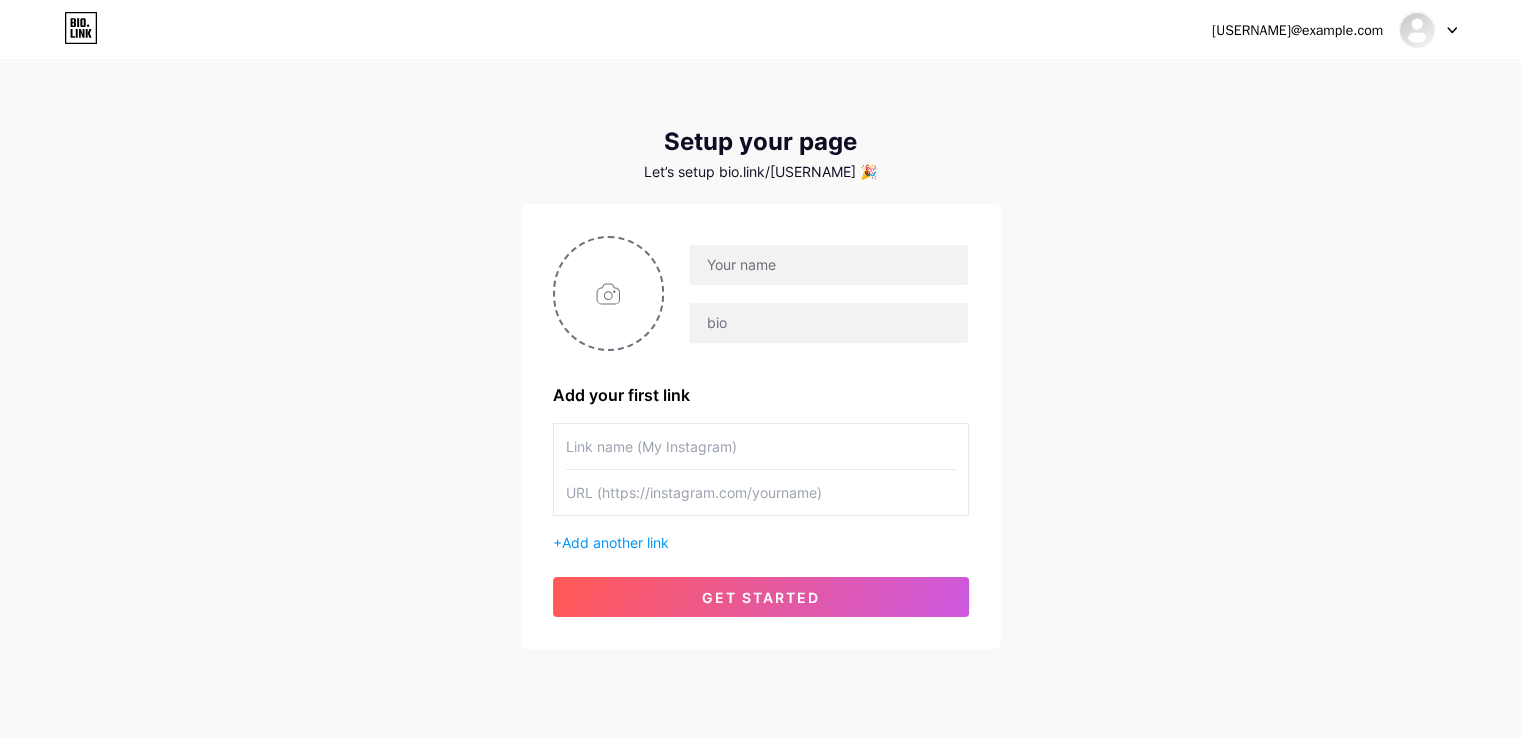 paste on "https://www.instagram.com/[USERNAME]?igsh=MW14dTB0MHp1NGN2Yw%3D%3D&utm_source=qr" 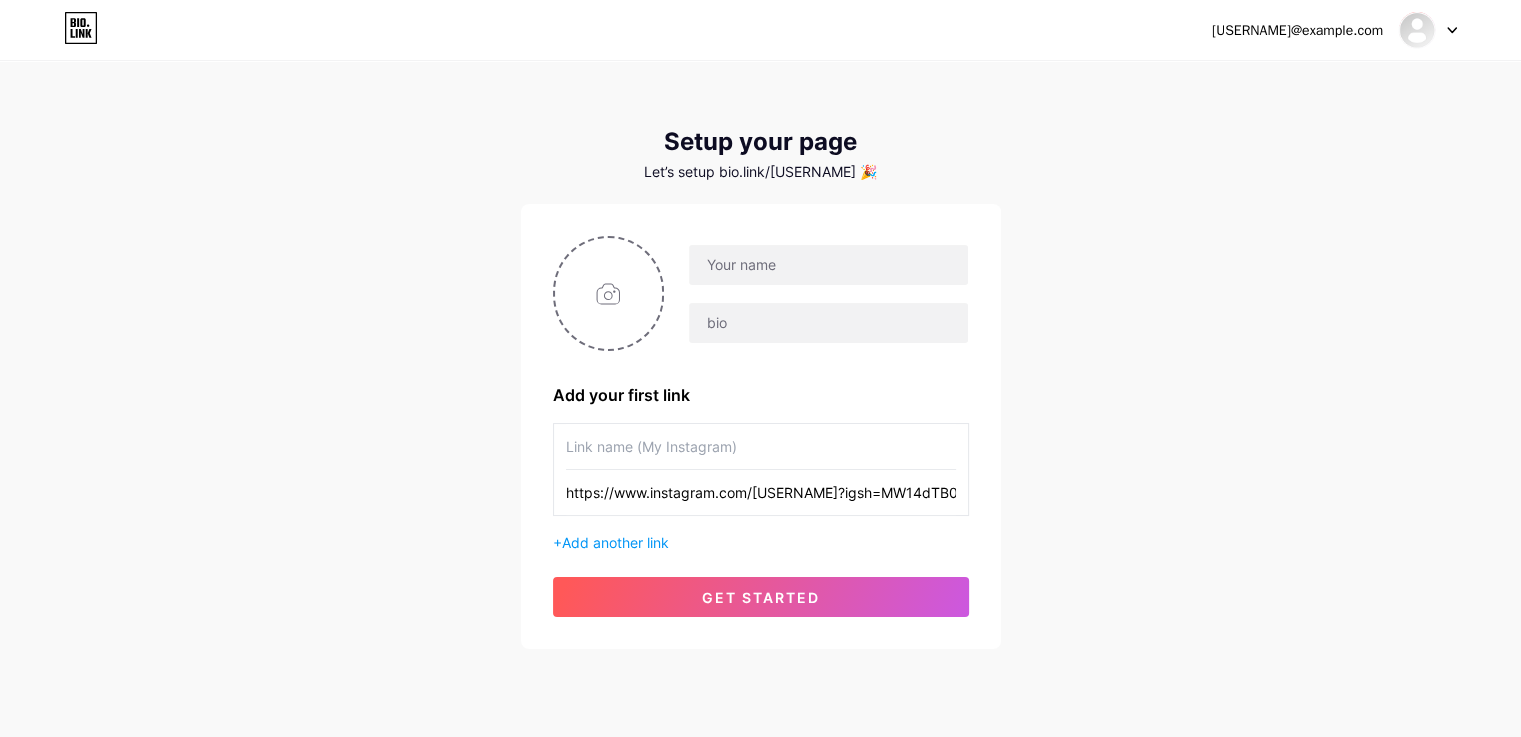 scroll, scrollTop: 0, scrollLeft: 268, axis: horizontal 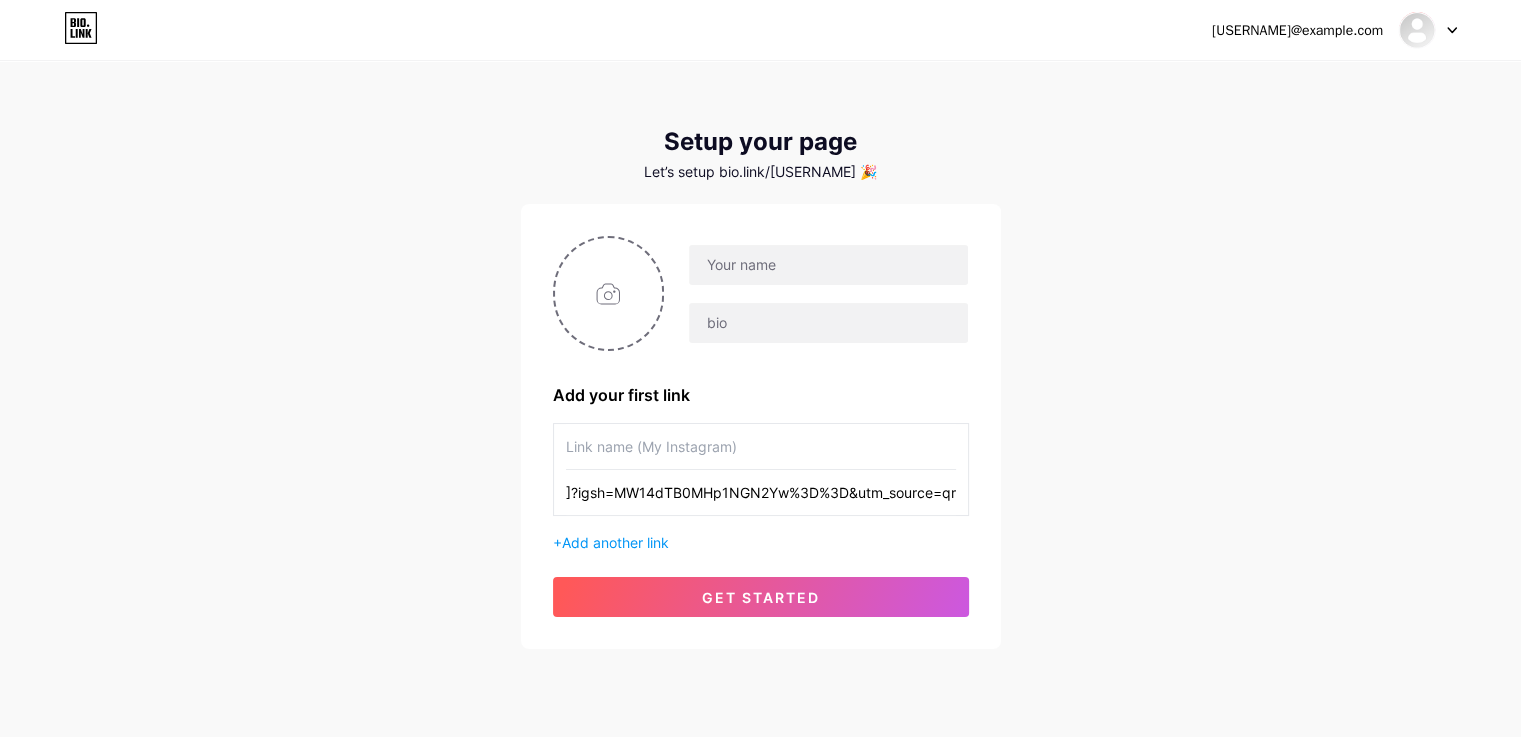 type on "https://www.instagram.com/[USERNAME]?igsh=MW14dTB0MHp1NGN2Yw%3D%3D&utm_source=qr" 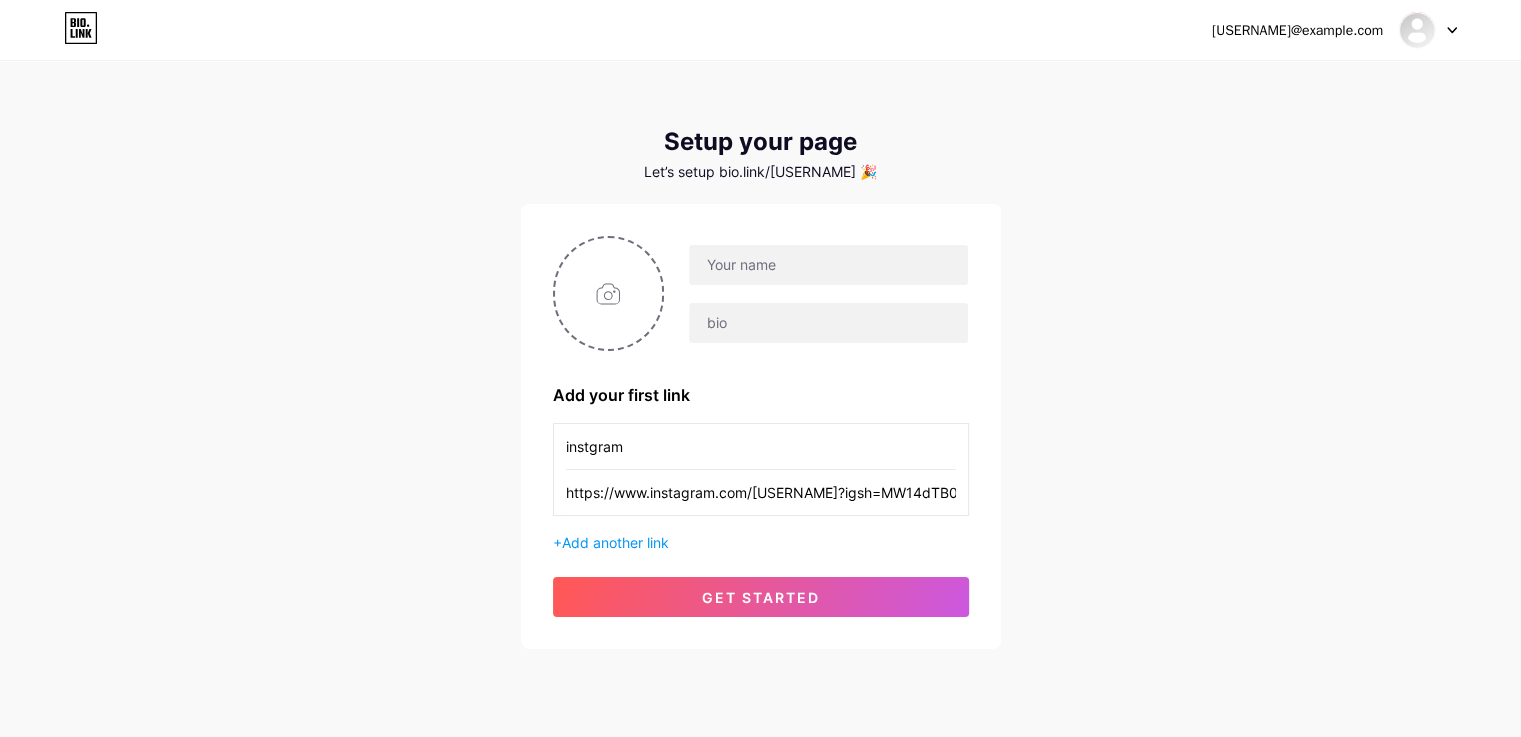 click on "instgram" at bounding box center (761, 446) 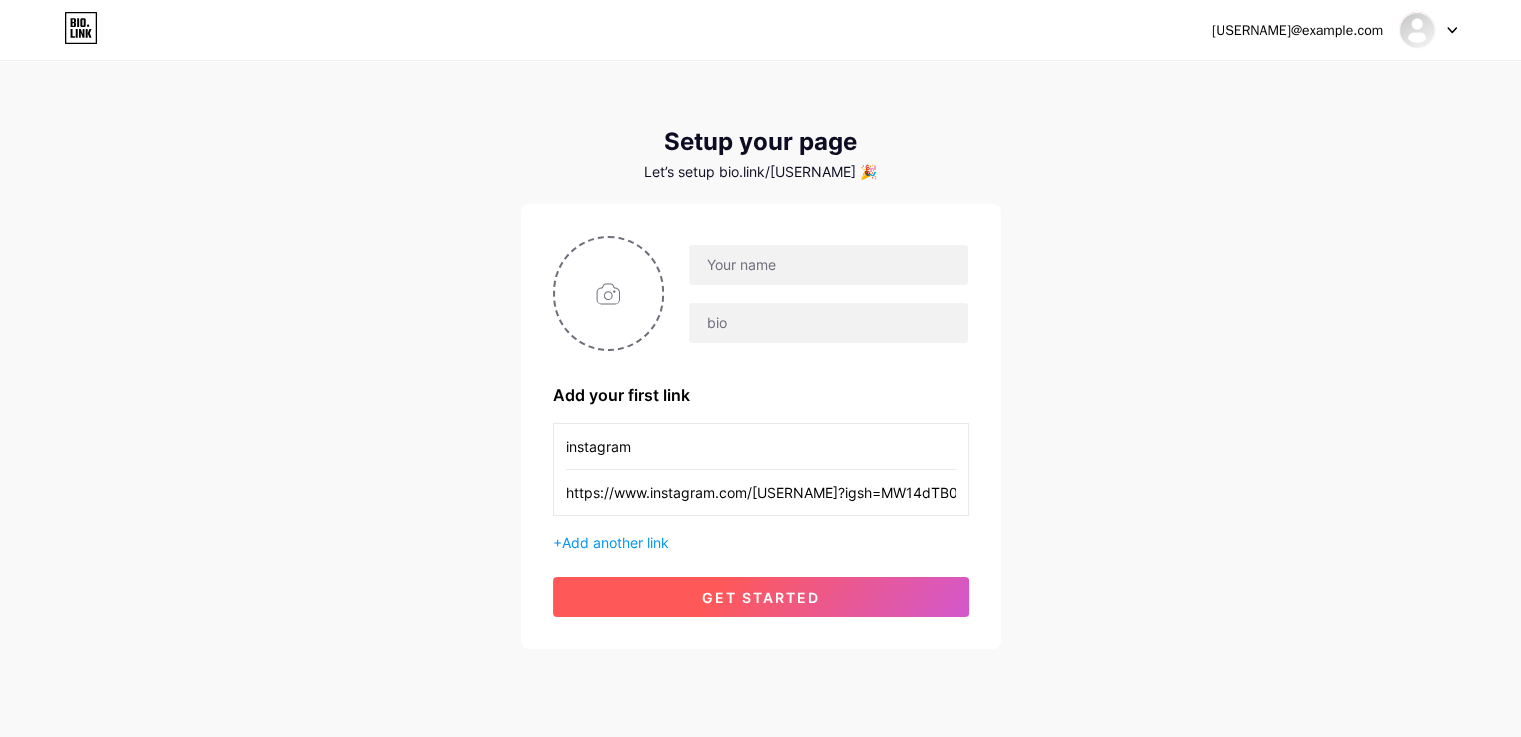 type on "instagram" 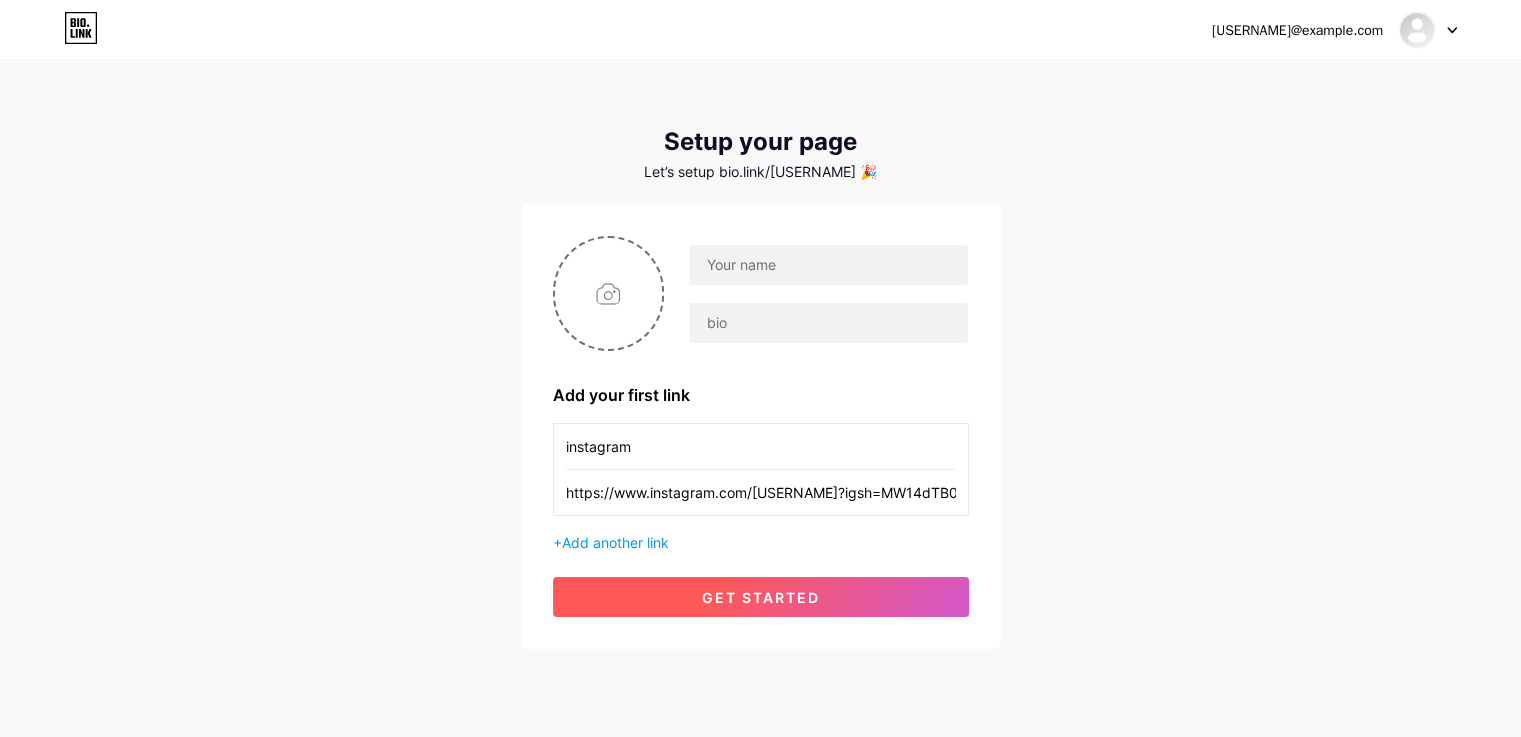click on "get started" at bounding box center [761, 597] 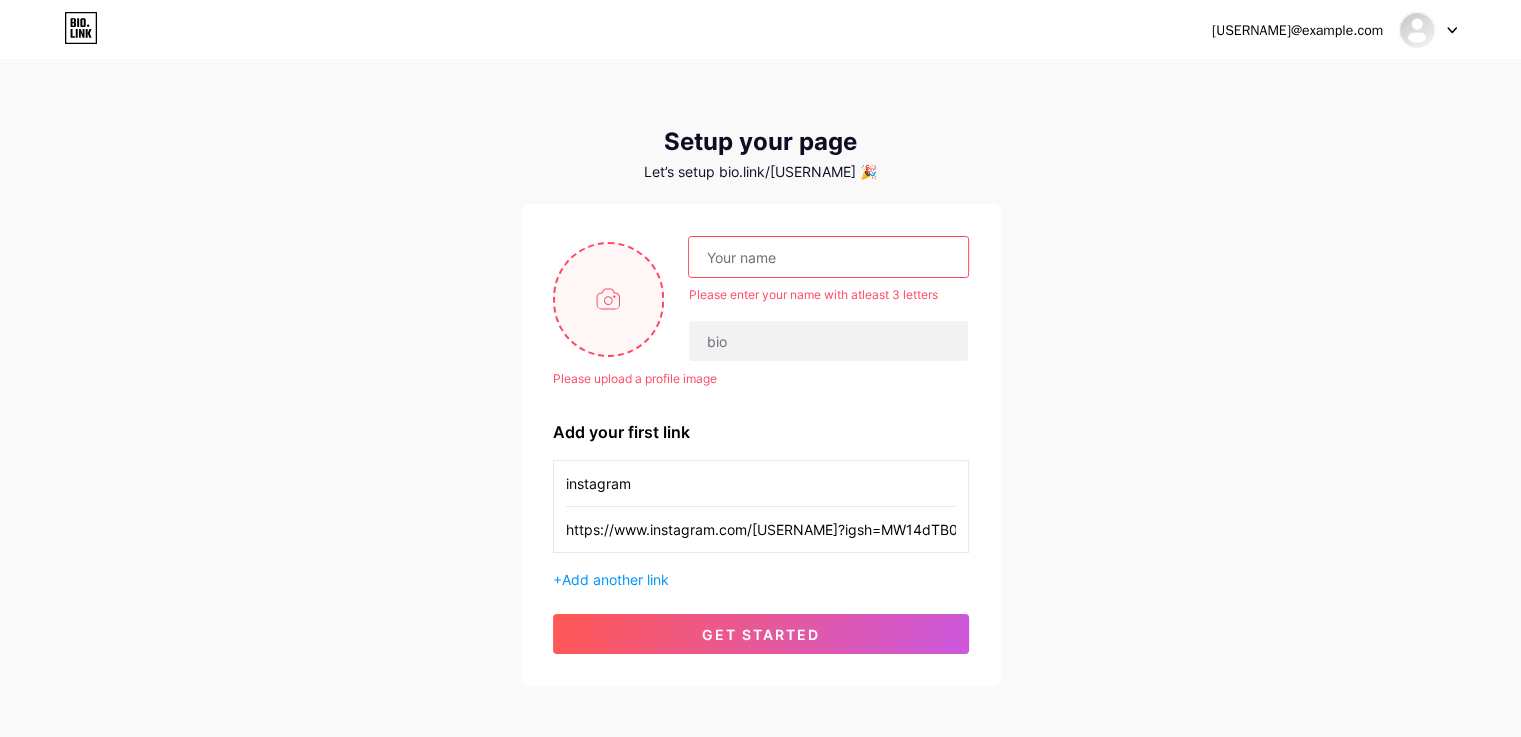 click at bounding box center (609, 299) 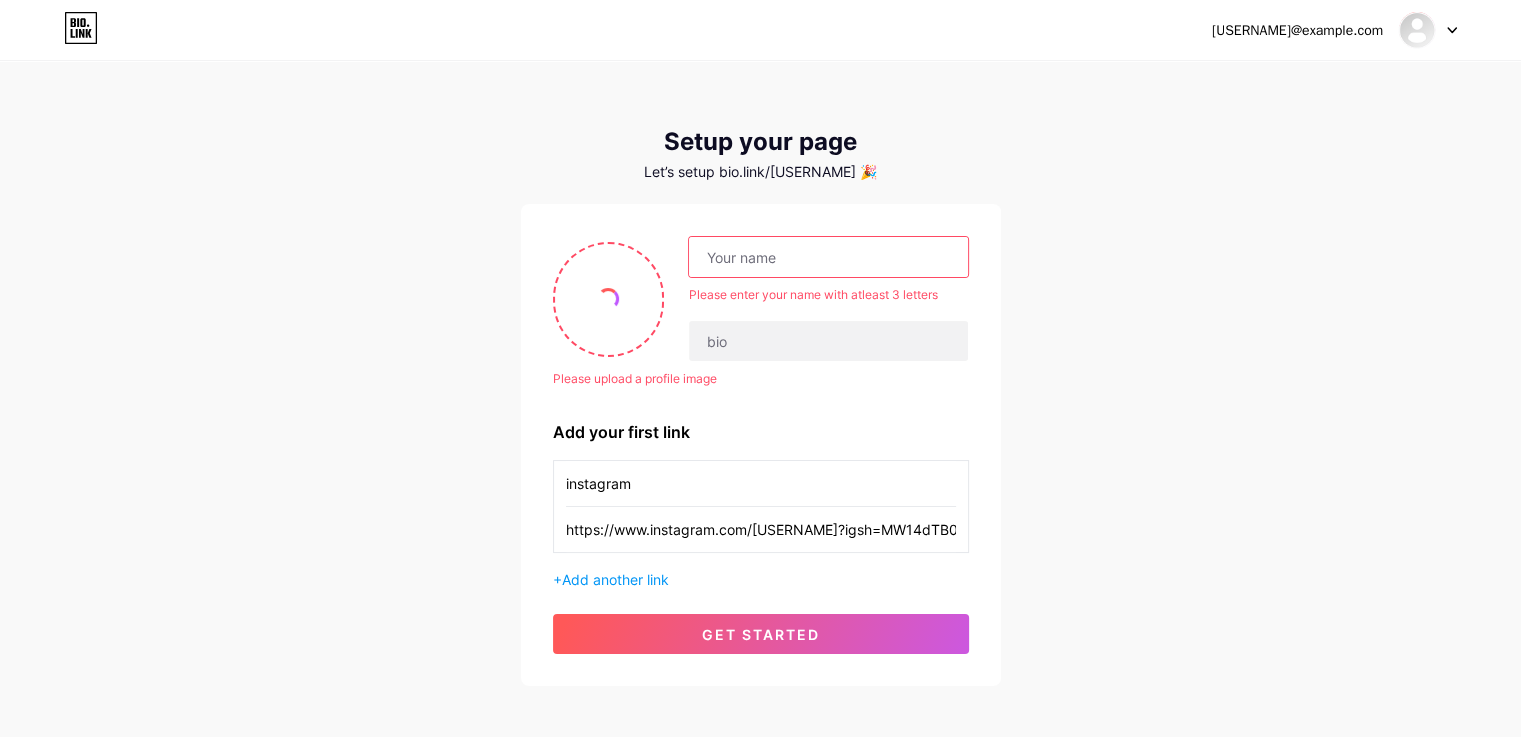 click at bounding box center (828, 257) 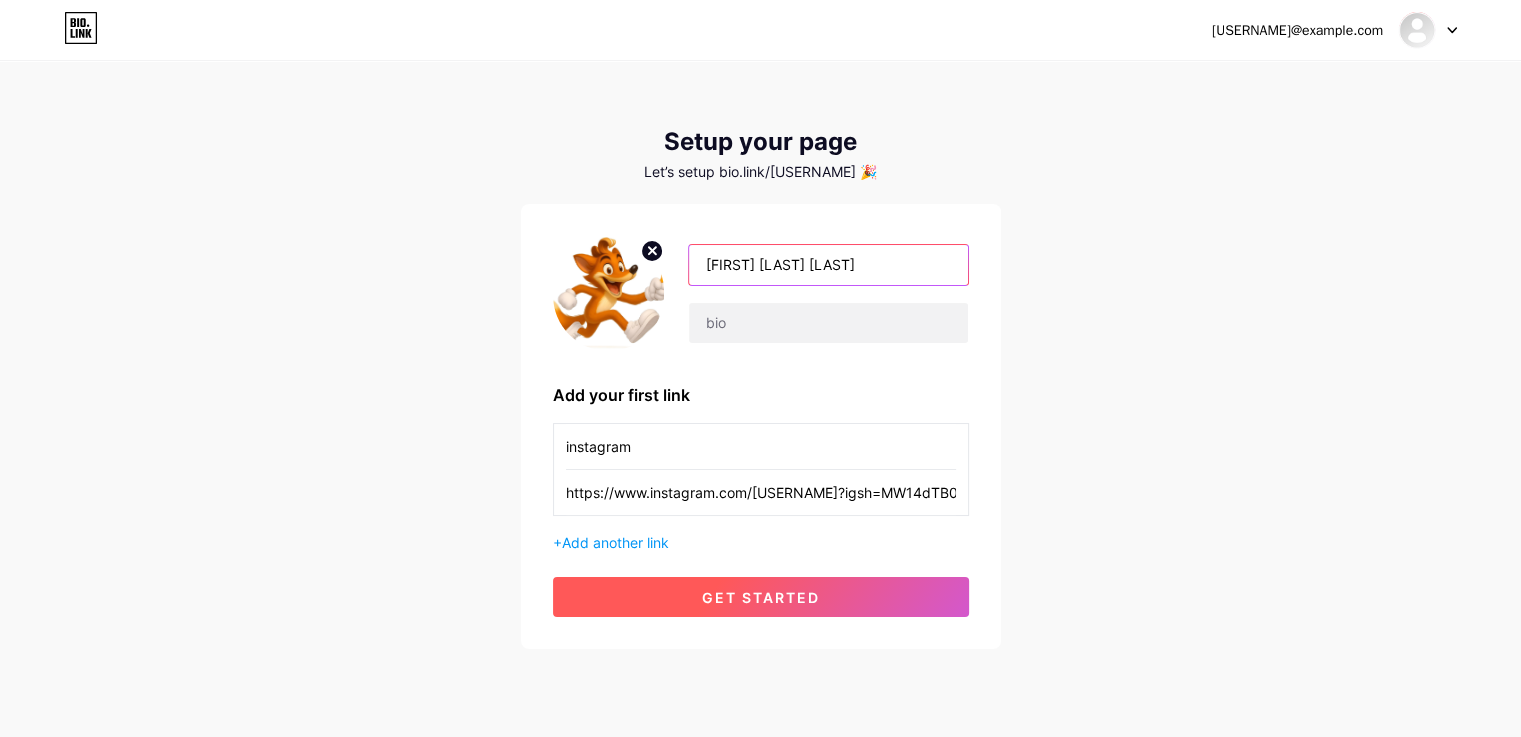 type on "[FIRST] [LAST] [LAST]" 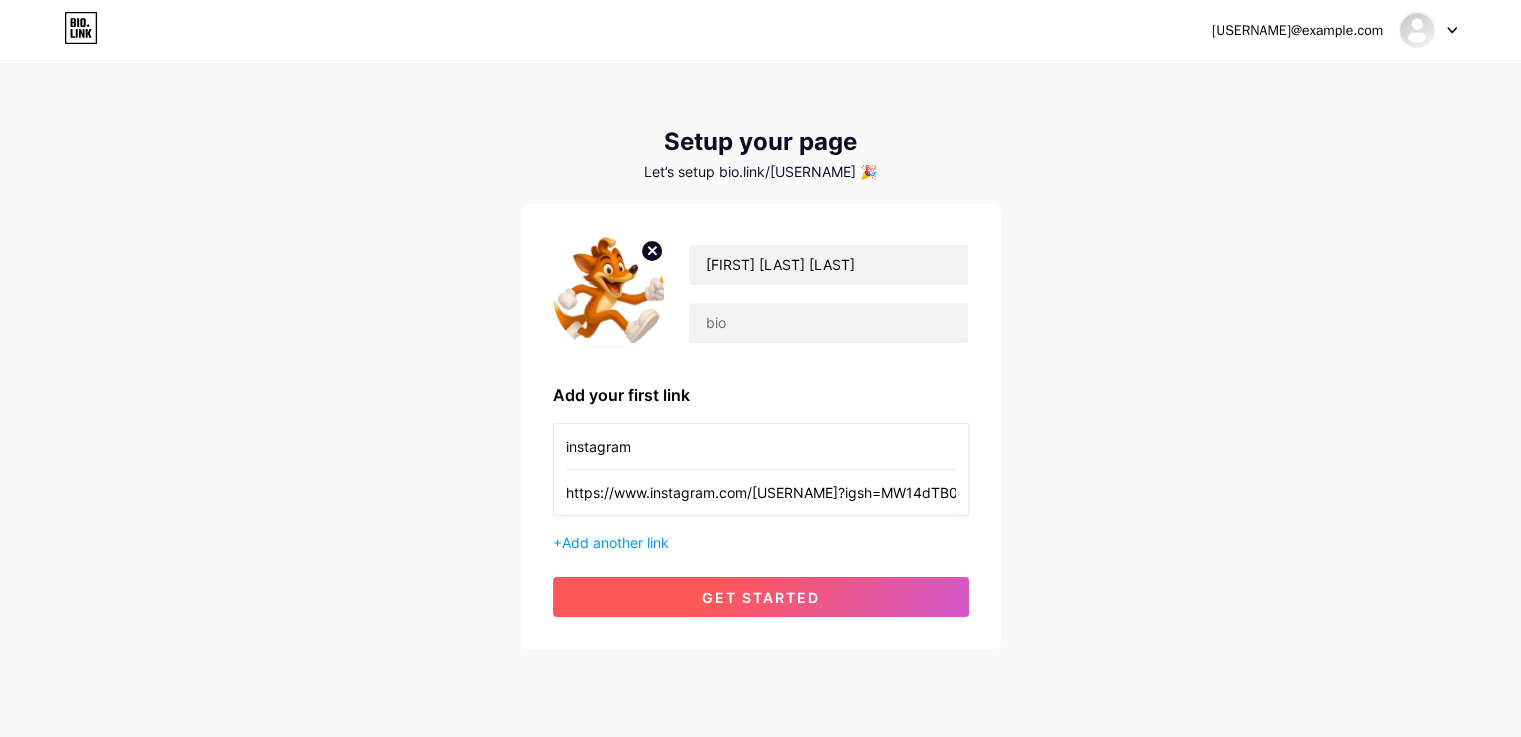 click on "get started" at bounding box center [761, 597] 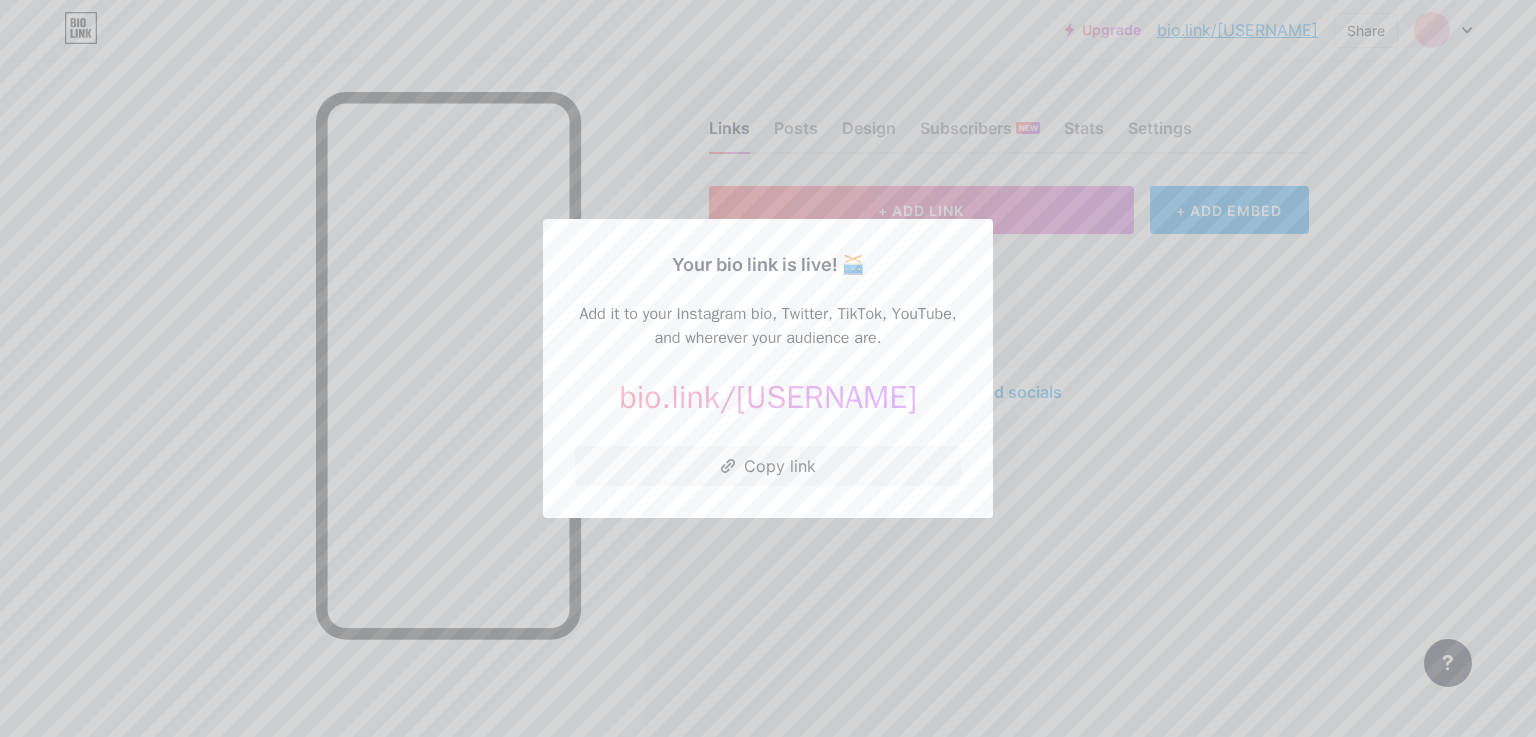 click at bounding box center [768, 368] 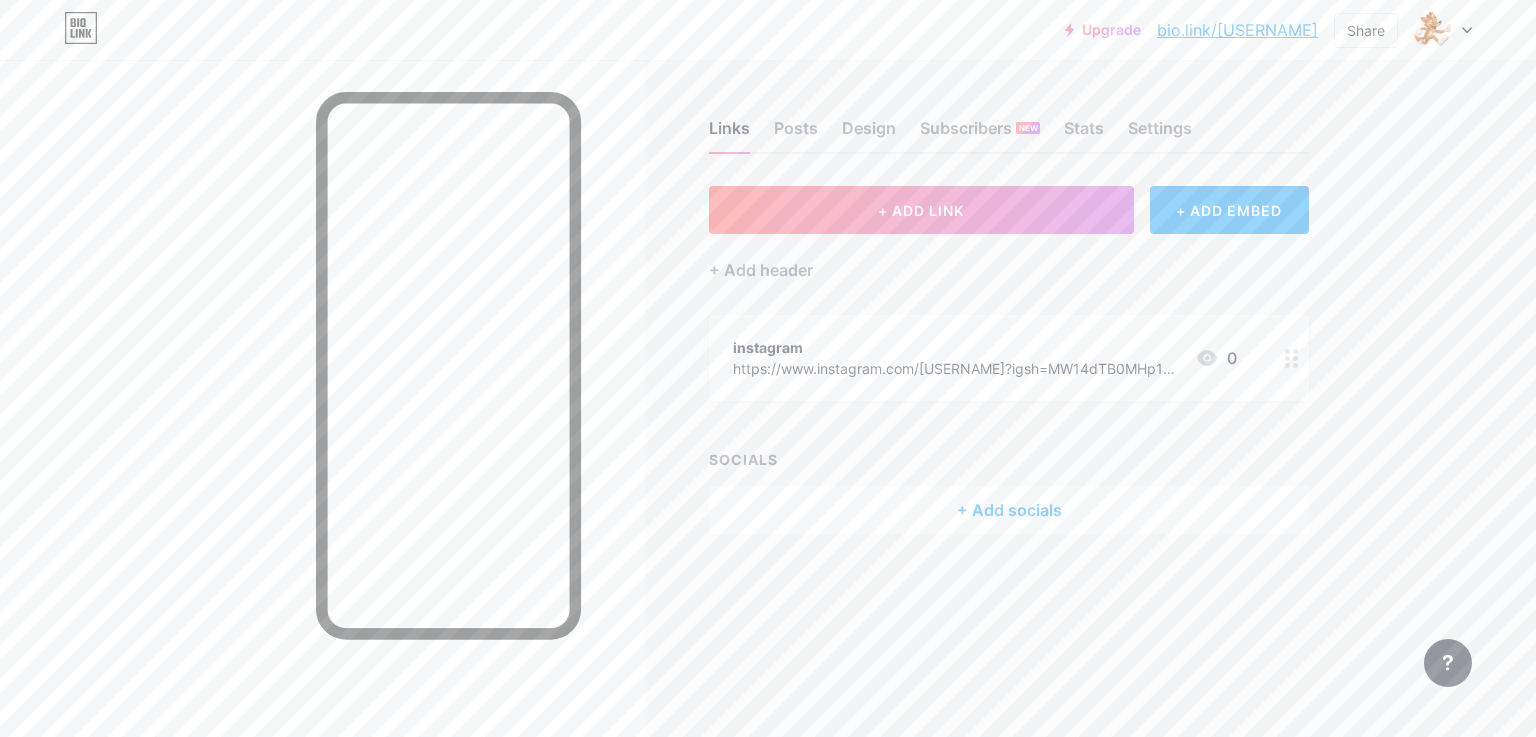click at bounding box center [1443, 30] 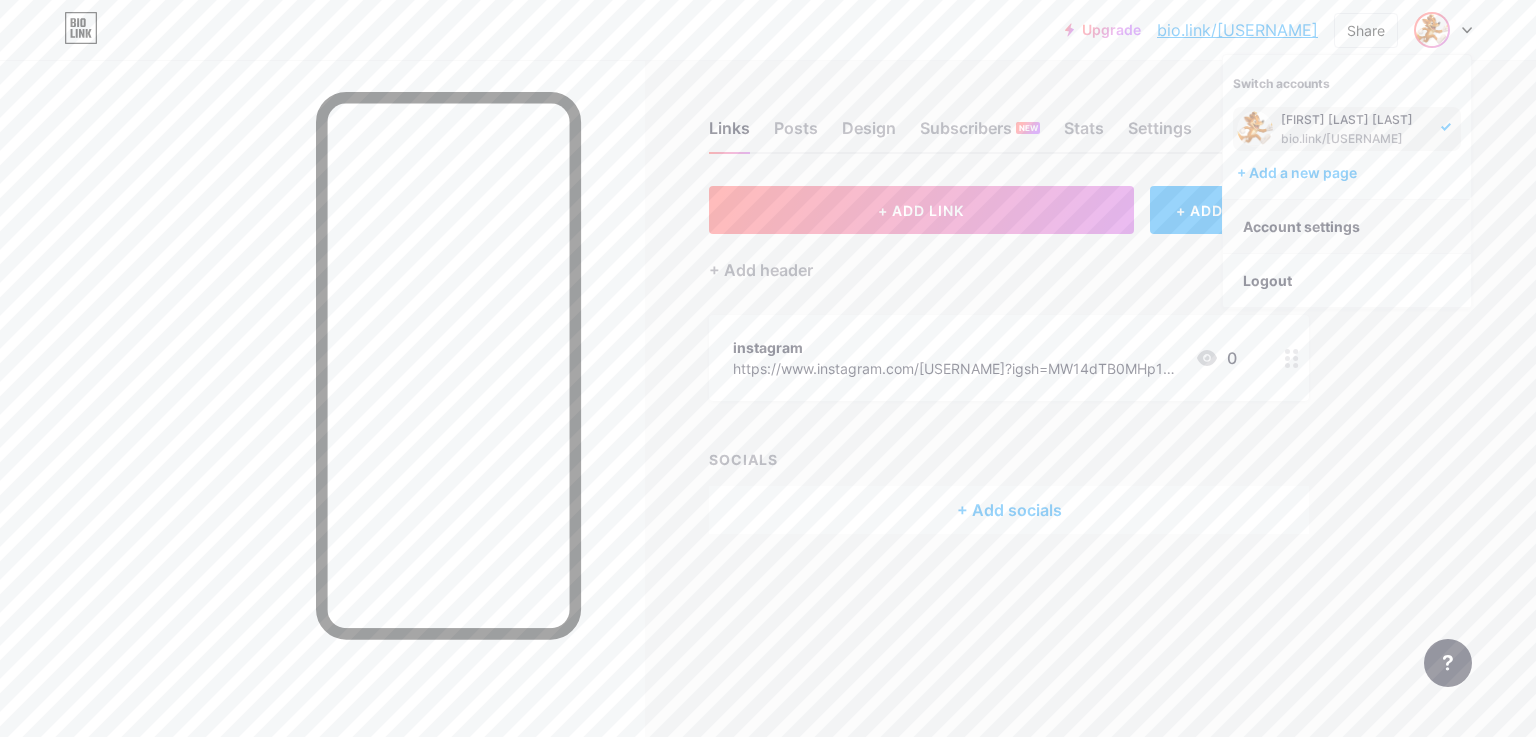 click on "Account settings" at bounding box center [1347, 227] 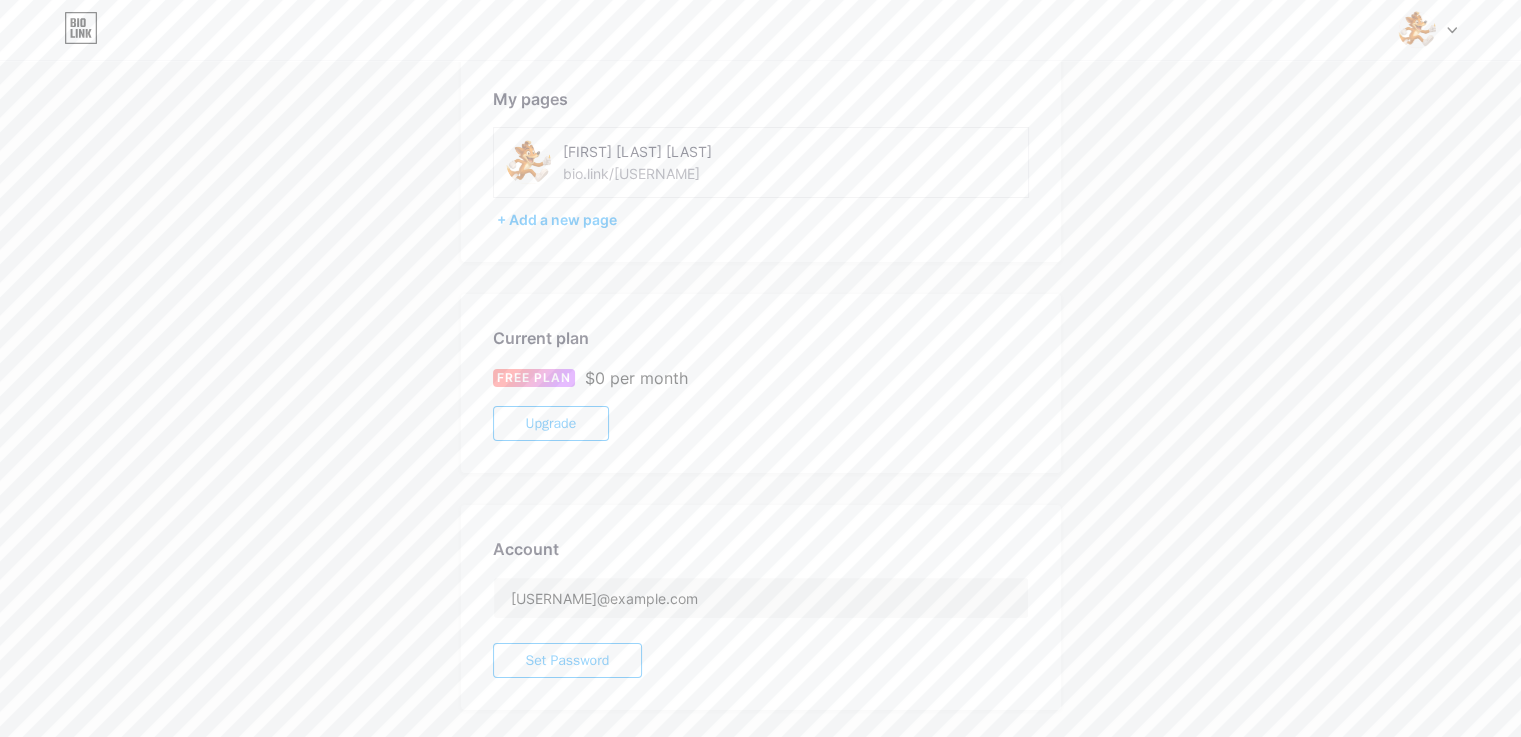 scroll, scrollTop: 0, scrollLeft: 0, axis: both 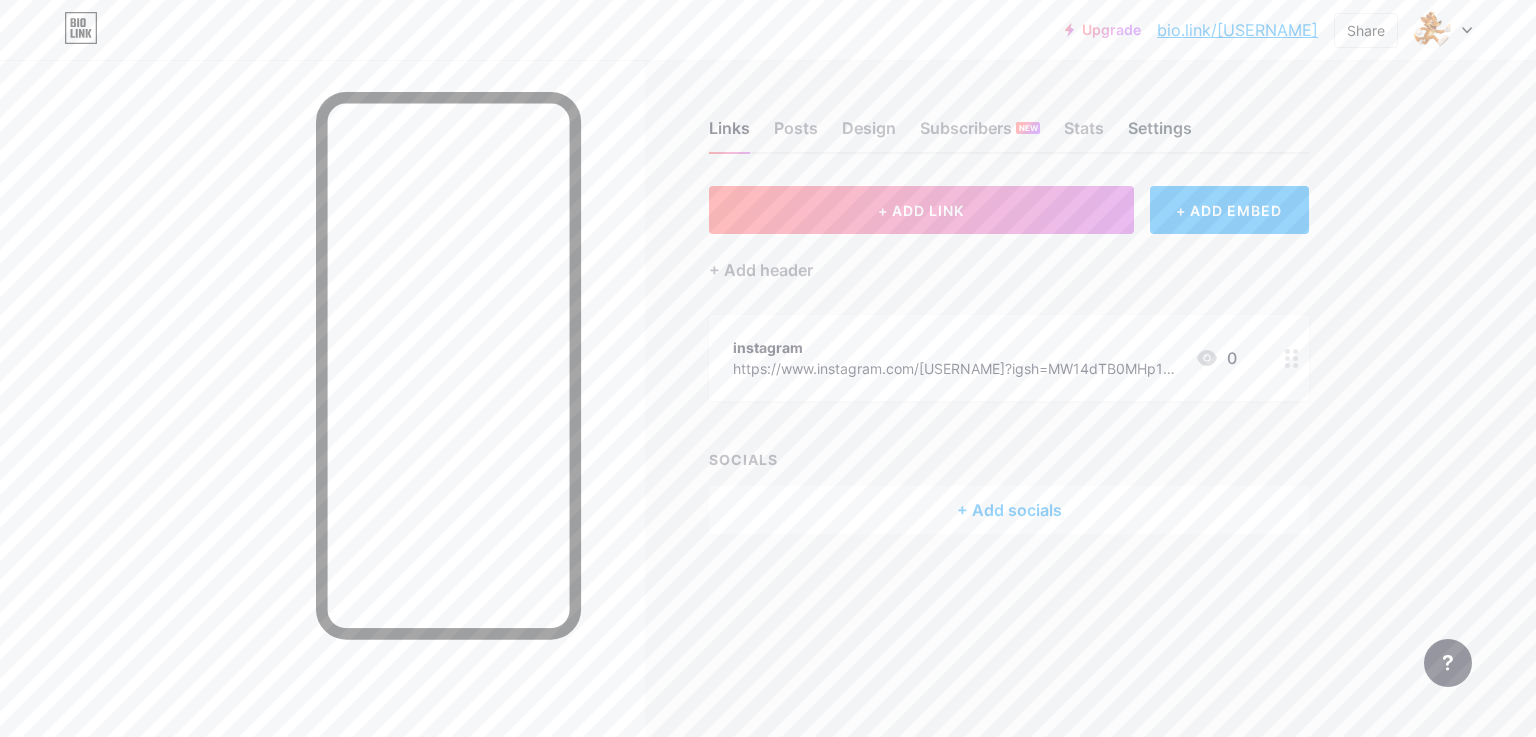 click on "Settings" at bounding box center [1160, 134] 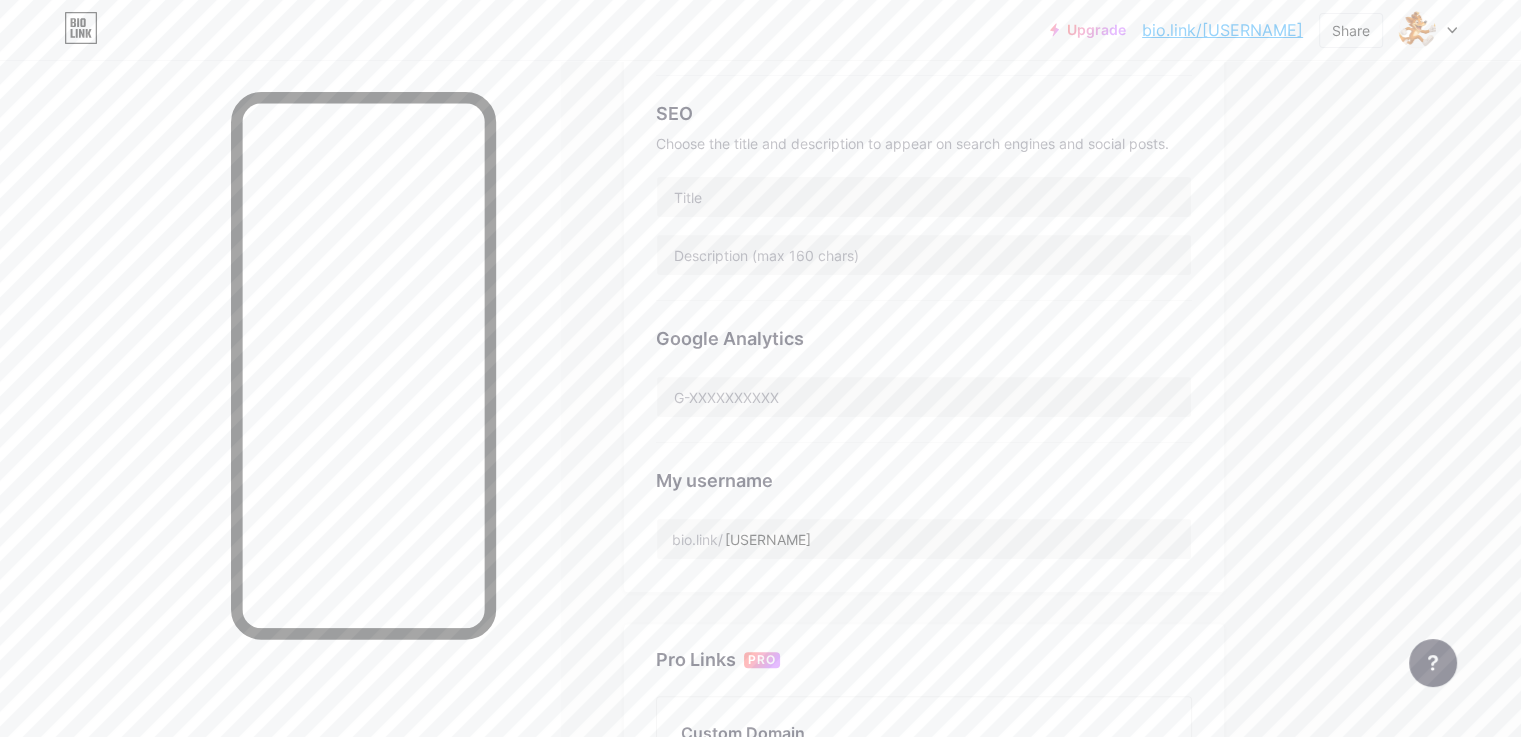 scroll, scrollTop: 600, scrollLeft: 0, axis: vertical 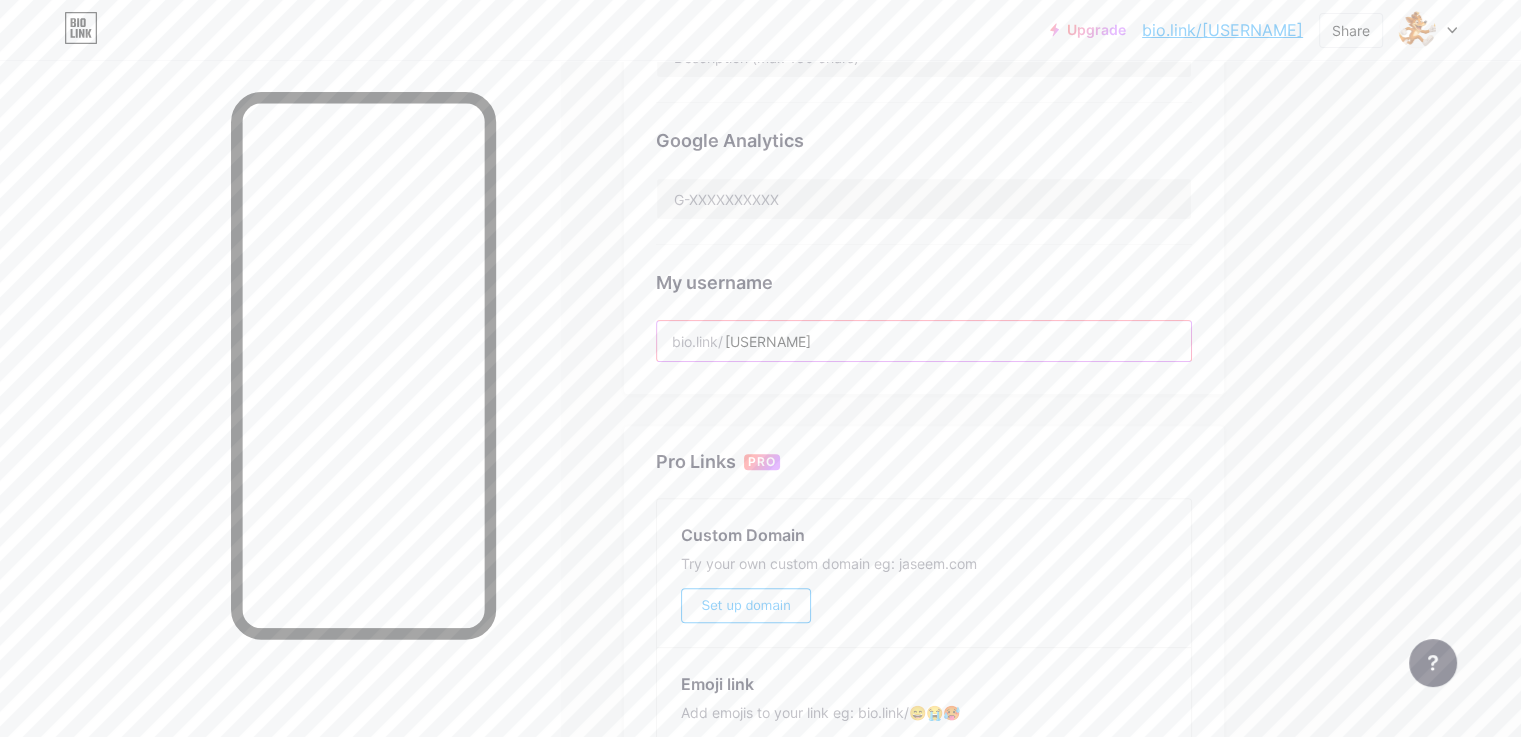 click on "[USERNAME]" at bounding box center (924, 341) 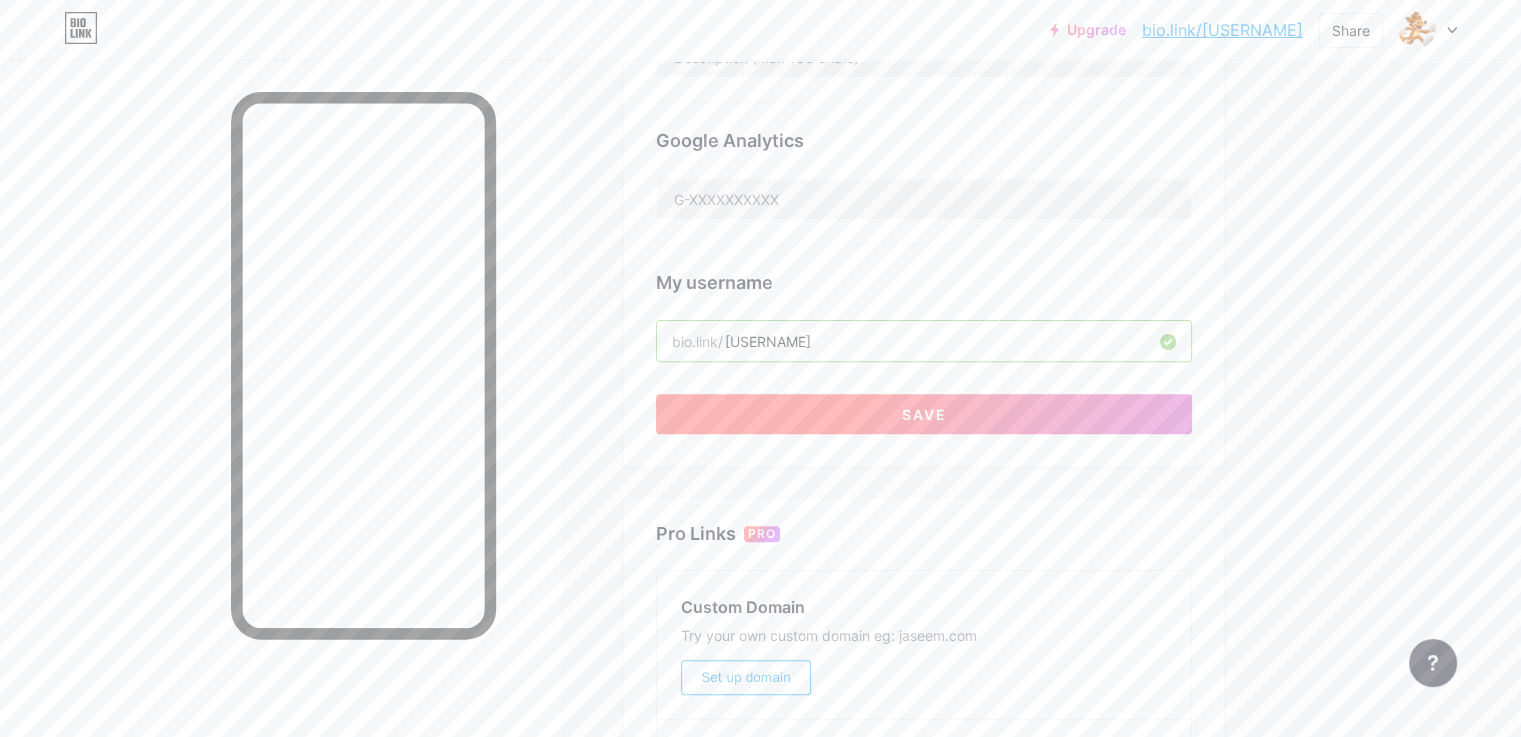 type on "[USERNAME]" 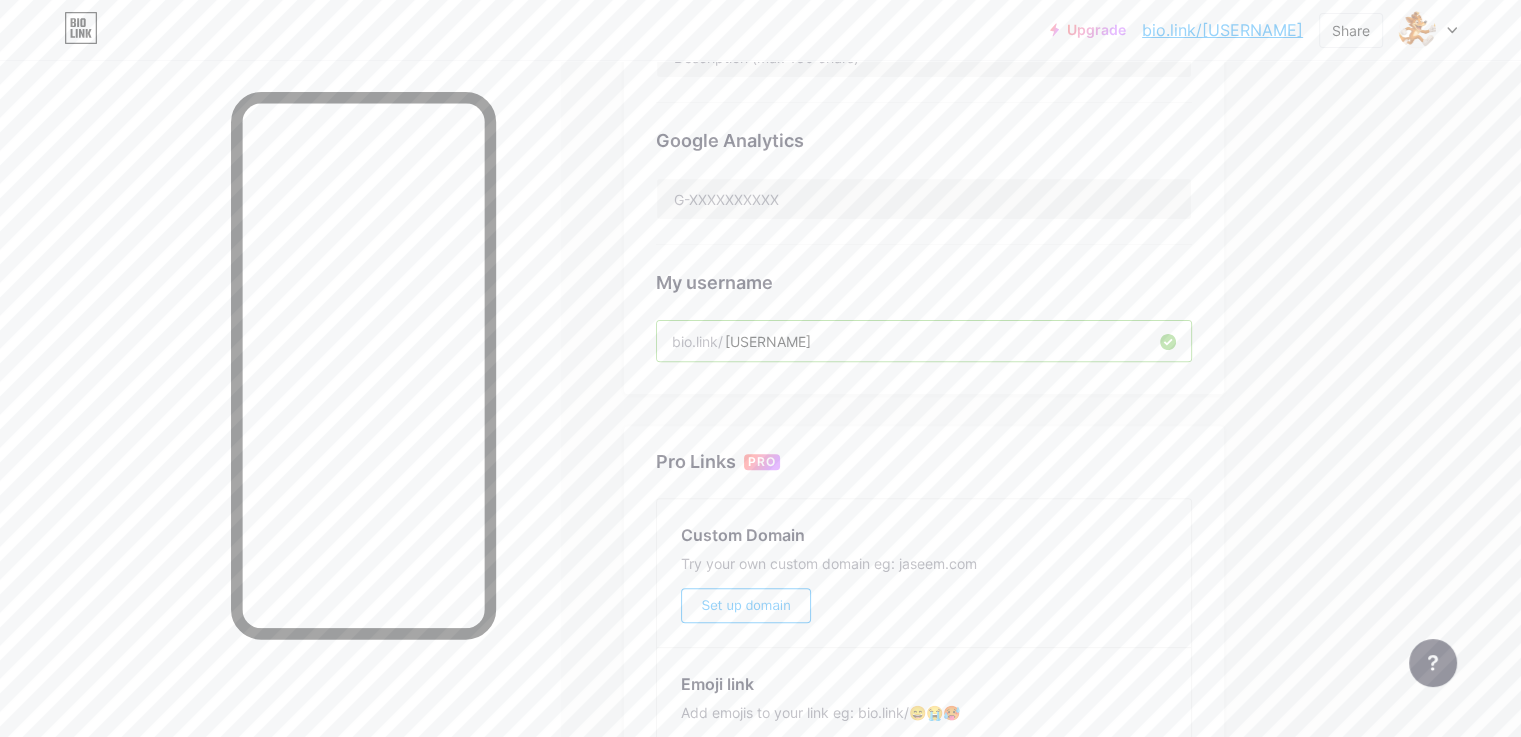 click on "bio.link/[USERNAME]" at bounding box center (1222, 30) 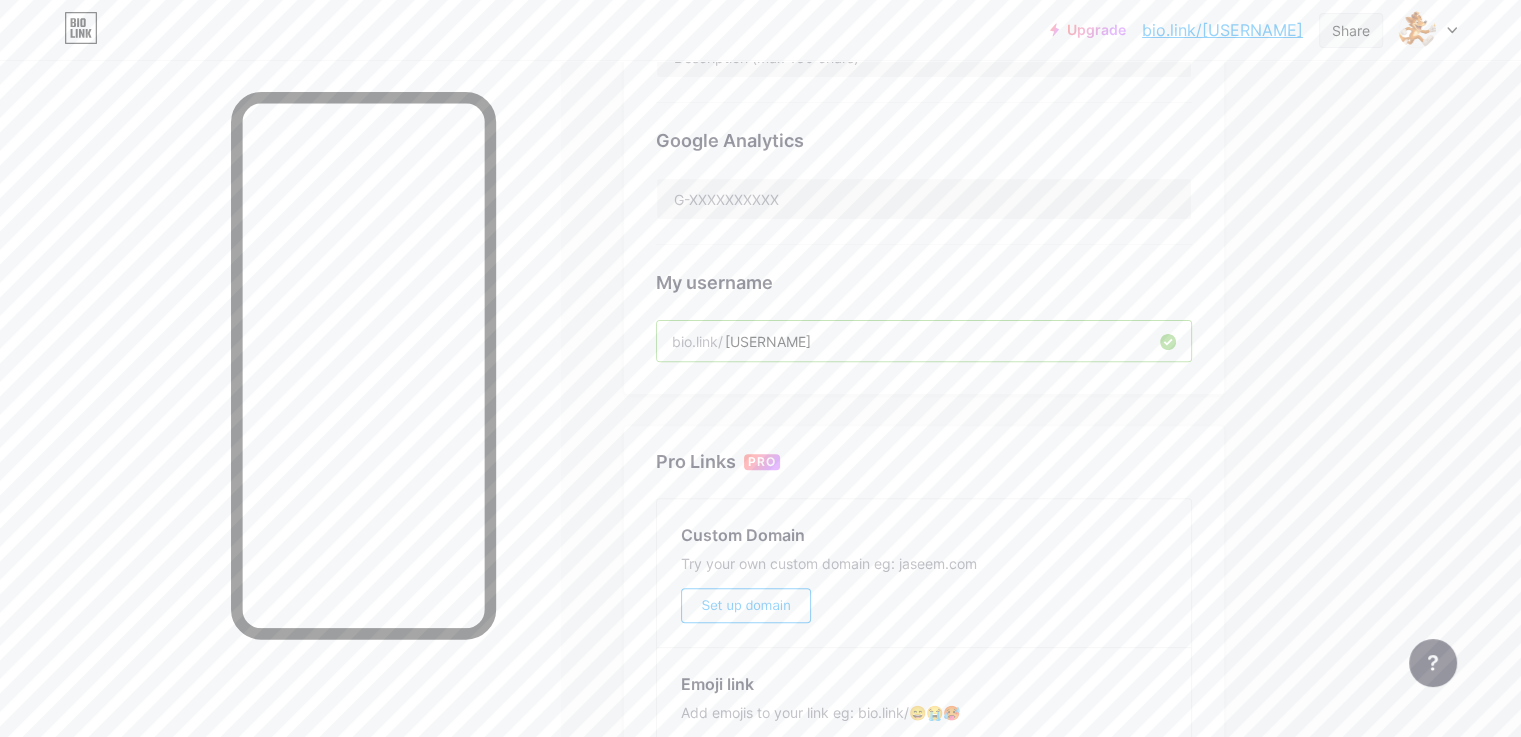 click on "Share" at bounding box center (1351, 30) 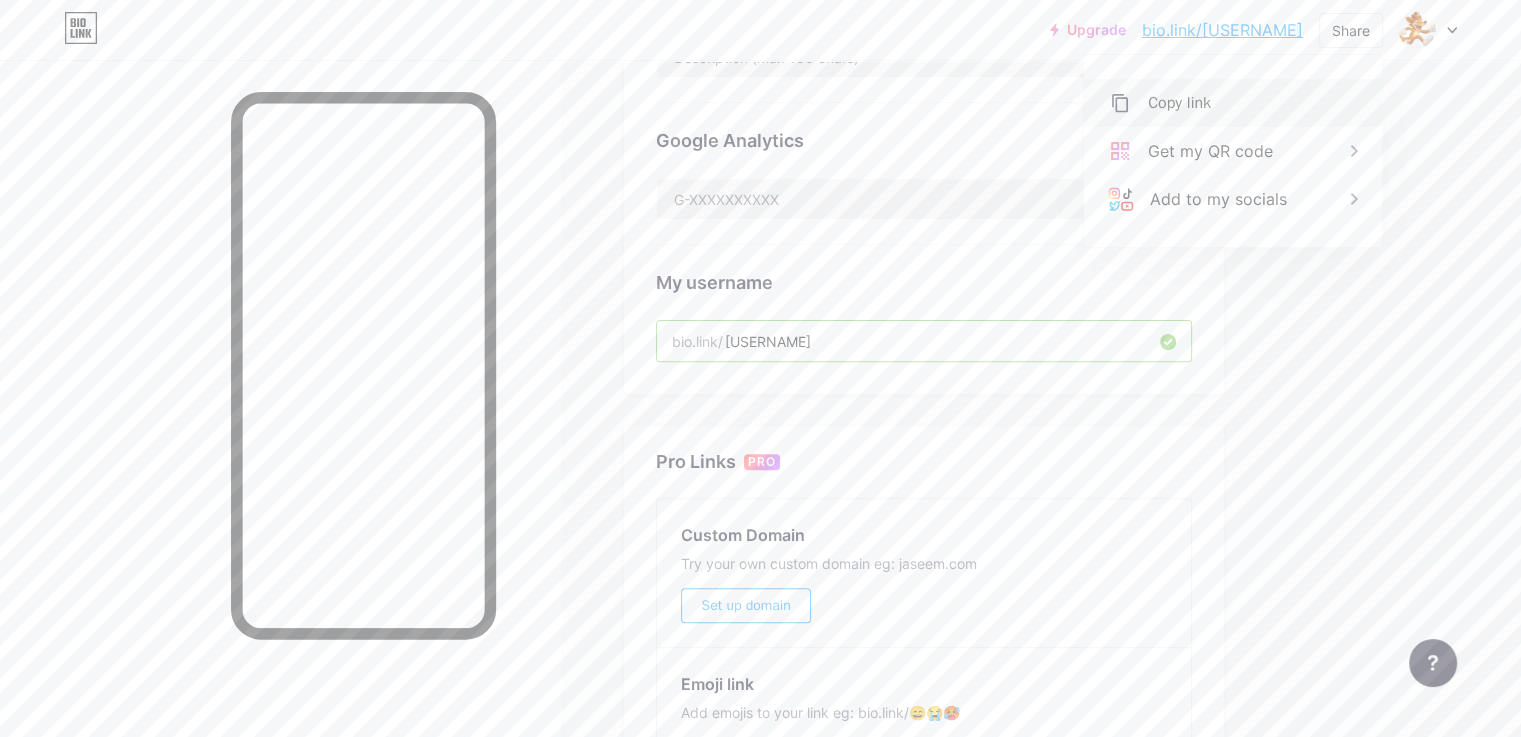 click on "Copy link" at bounding box center [1233, 103] 